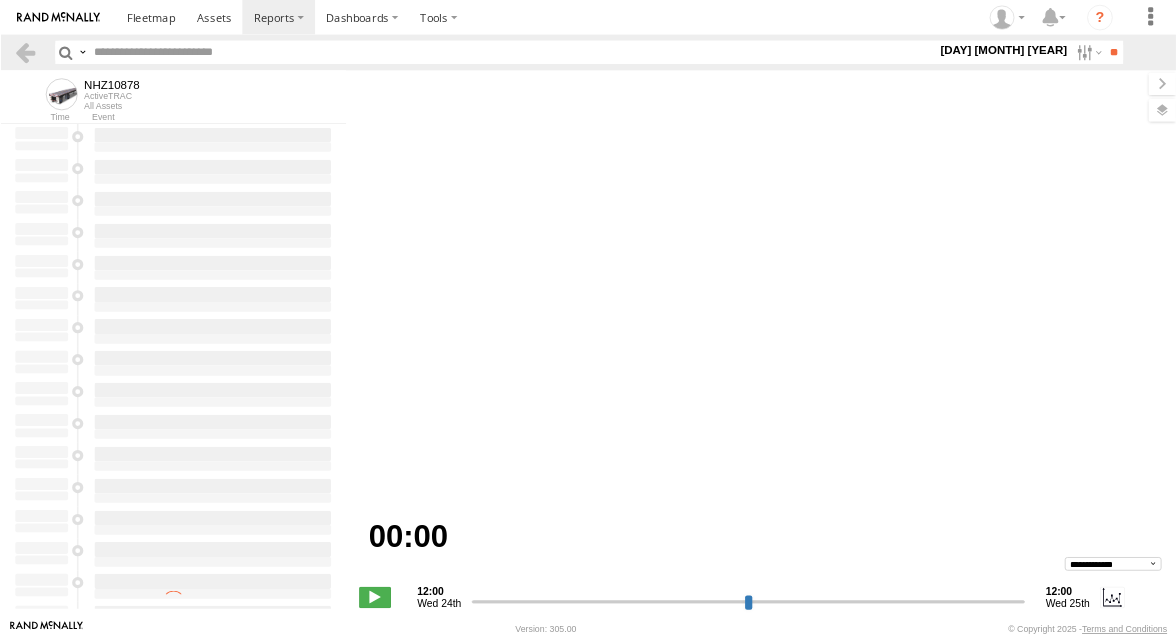 scroll, scrollTop: 0, scrollLeft: 0, axis: both 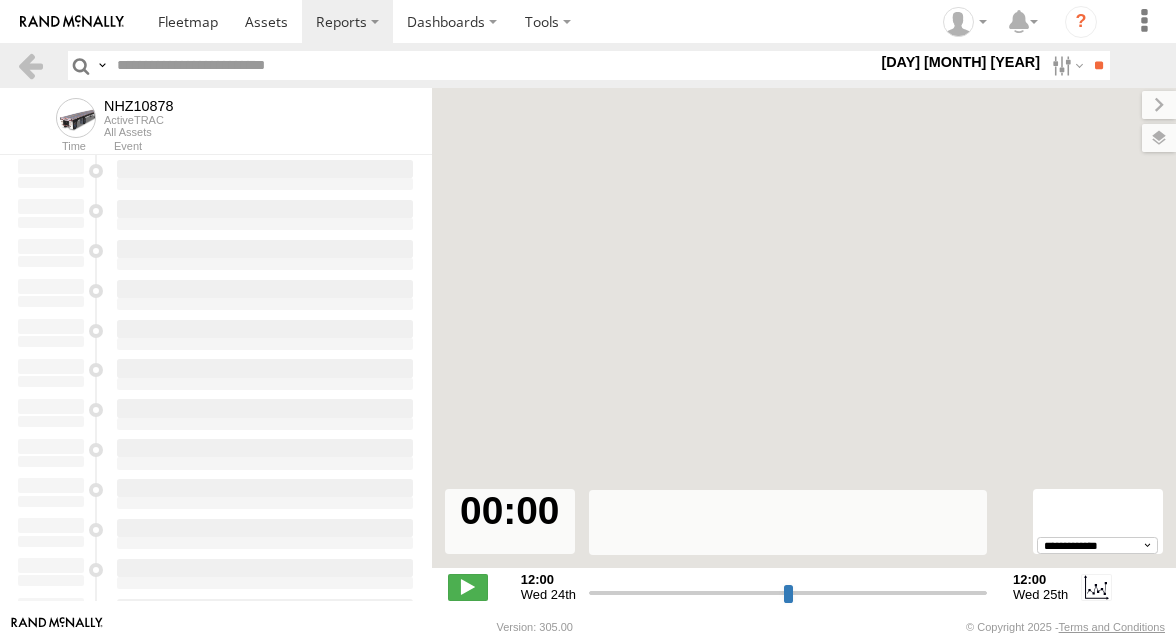 type on "**********" 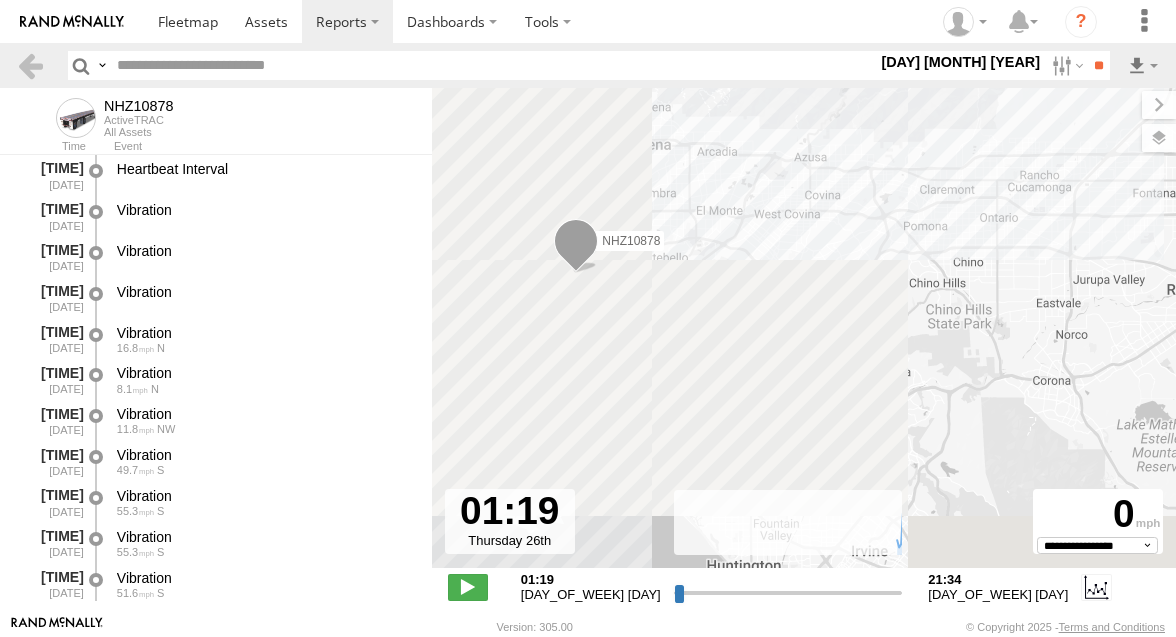 click at bounding box center [493, 65] 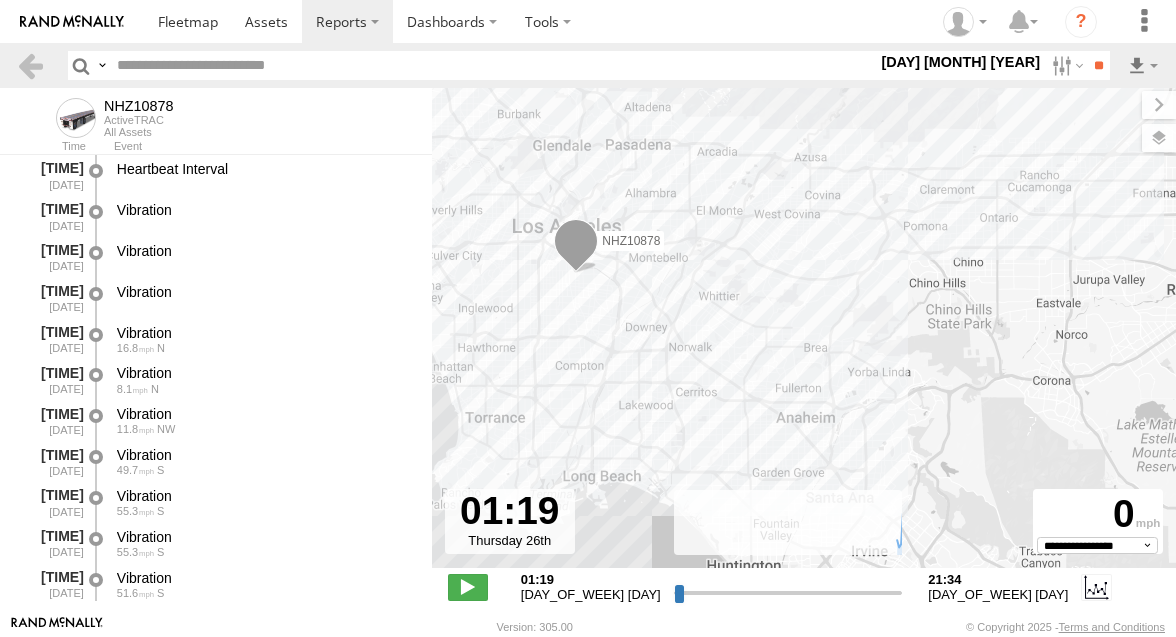 paste on "********" 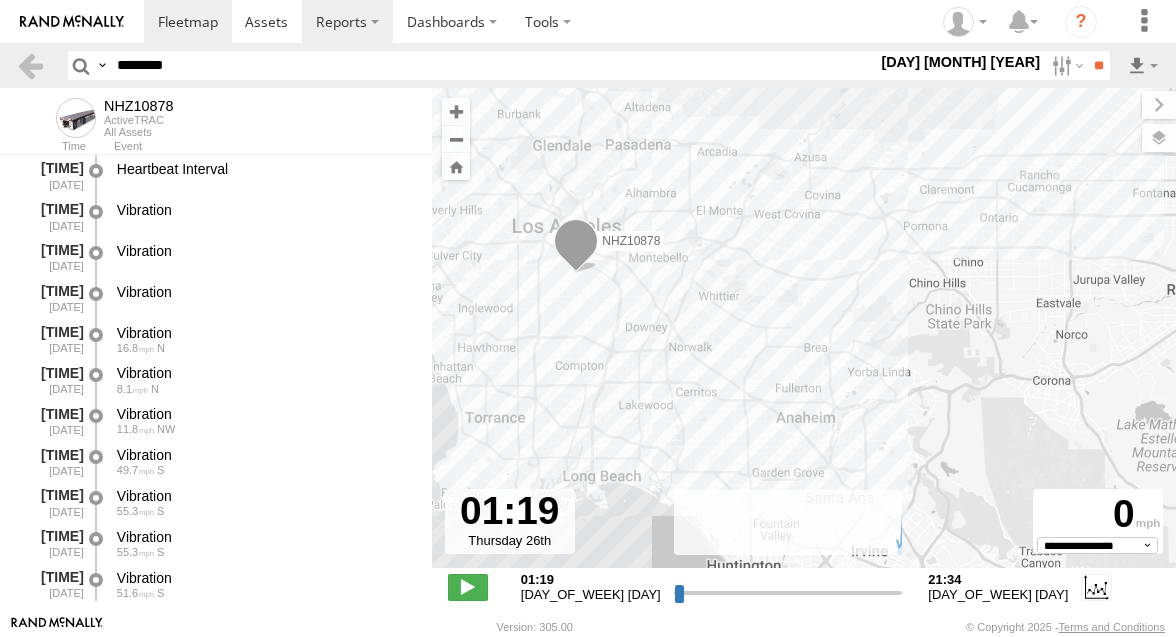 type on "********" 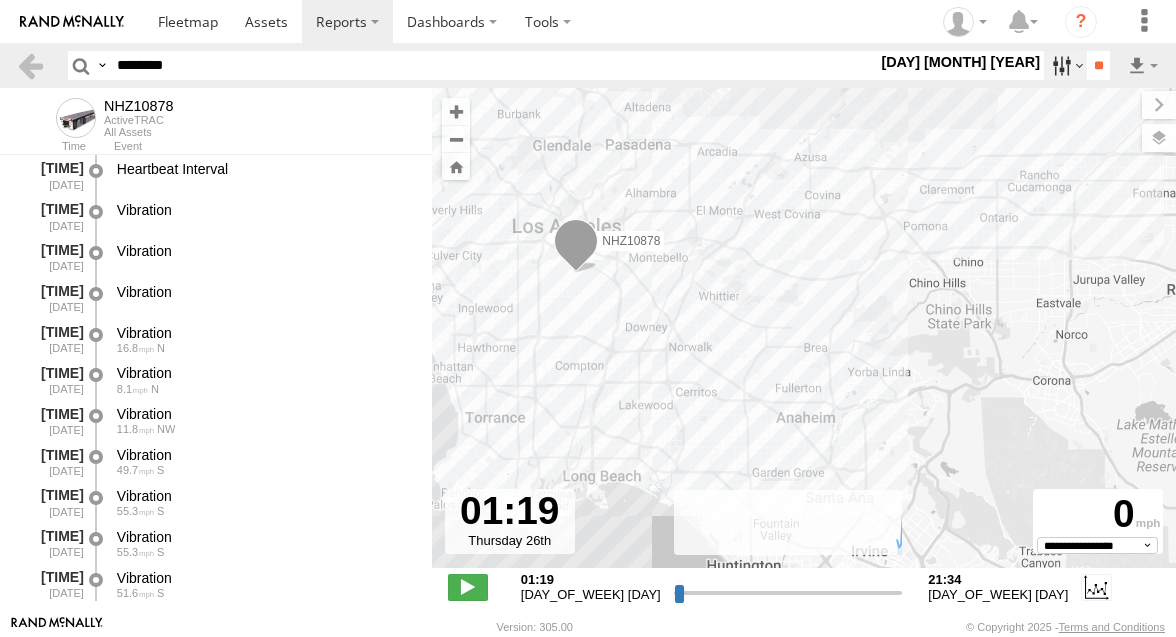 click at bounding box center [1065, 65] 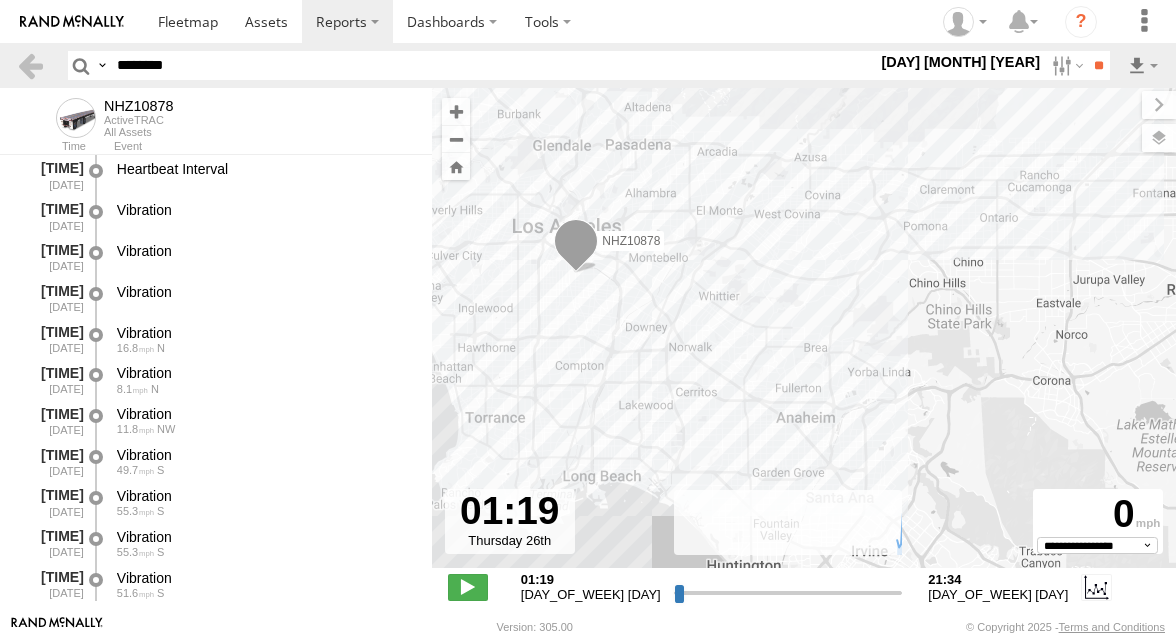 click at bounding box center [0, 0] 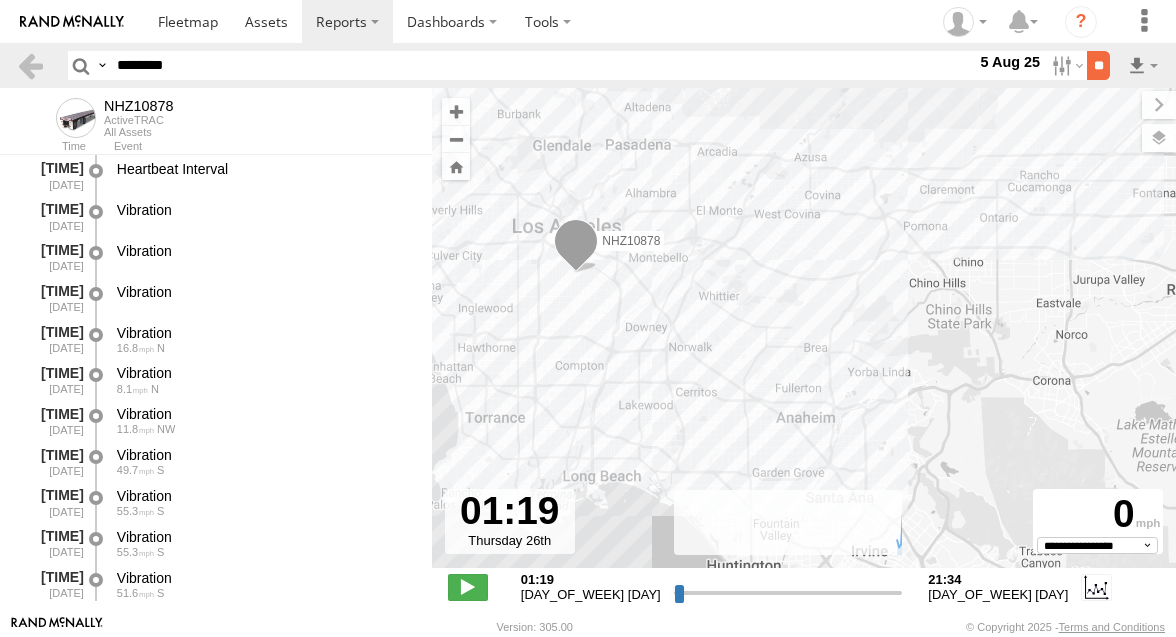 click on "**" at bounding box center [1098, 65] 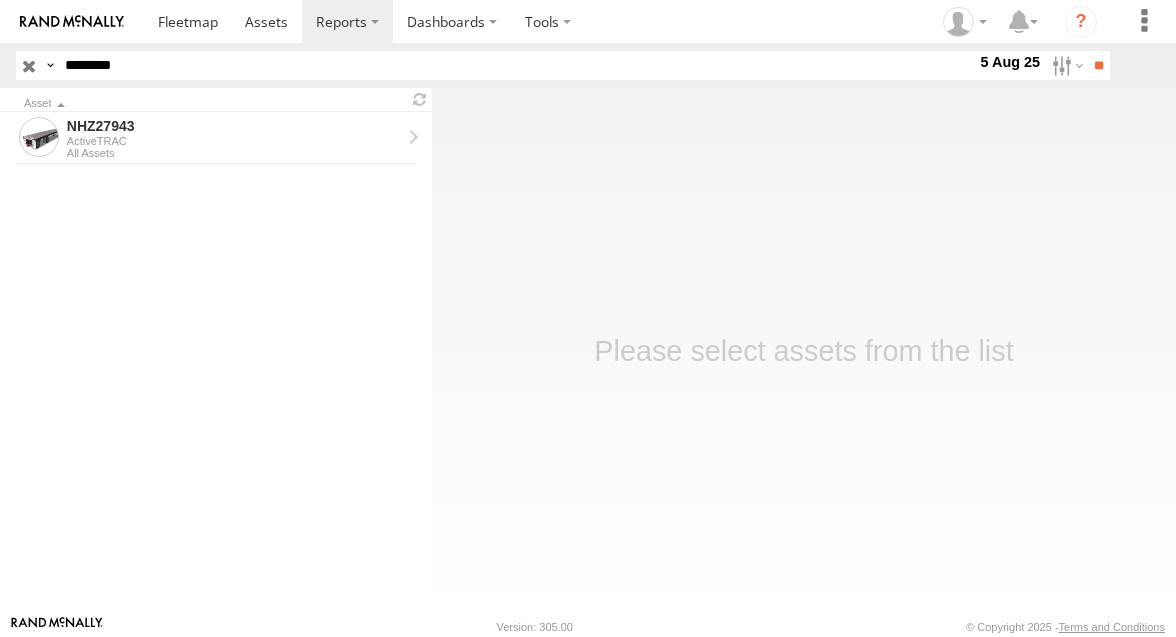 scroll, scrollTop: 0, scrollLeft: 0, axis: both 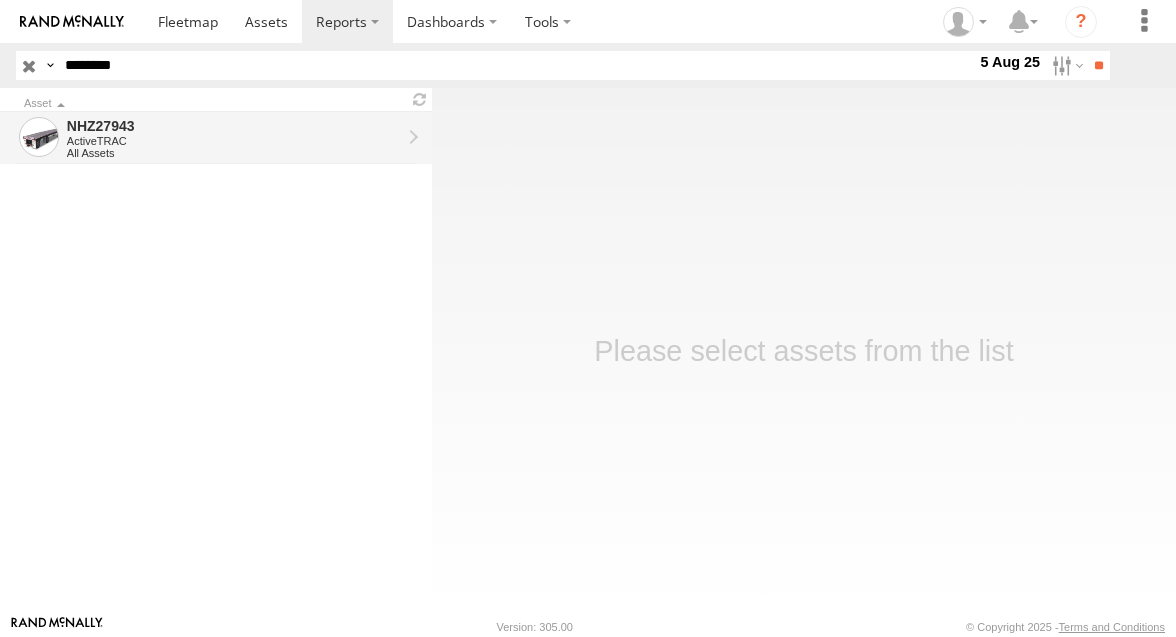 click on "ActiveTRAC" at bounding box center [234, 141] 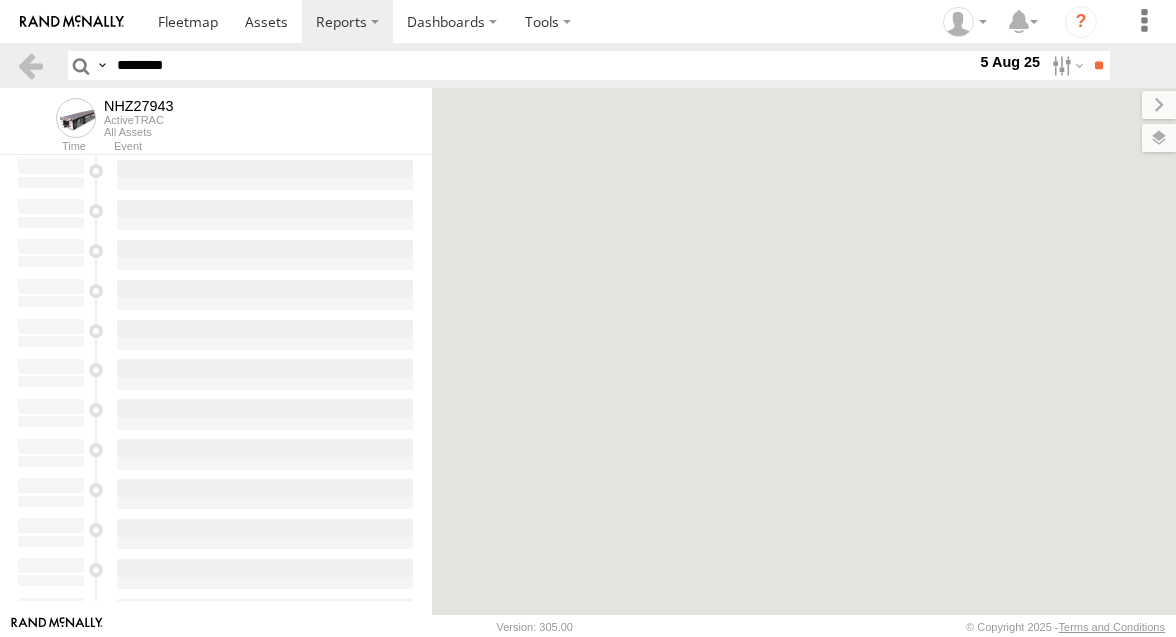scroll, scrollTop: 0, scrollLeft: 0, axis: both 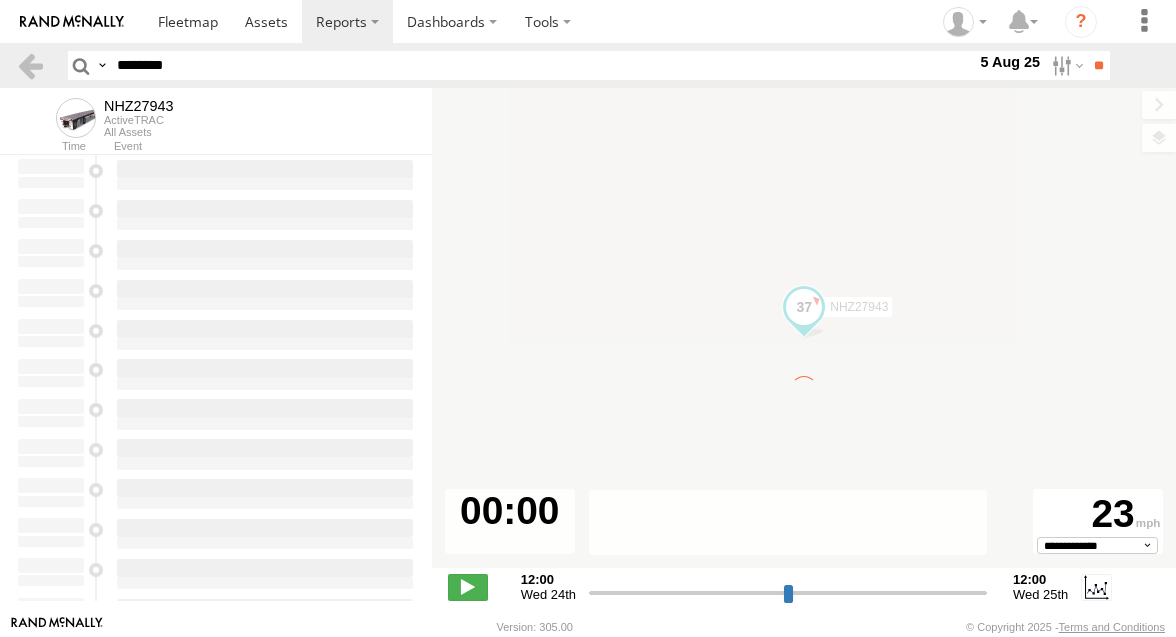 type on "**********" 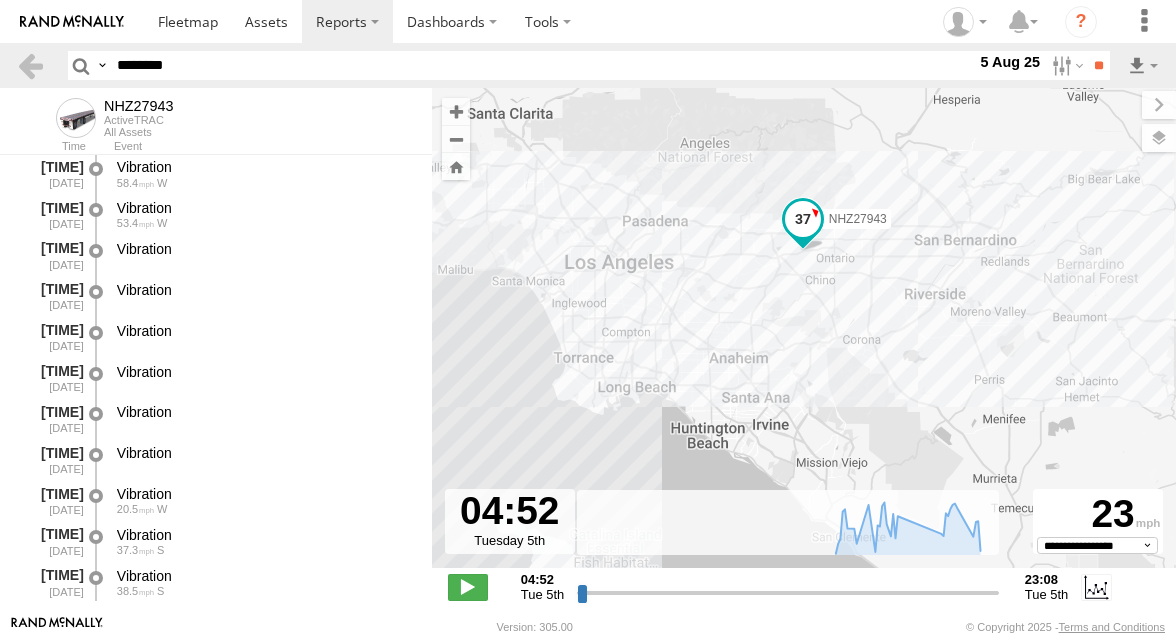 scroll, scrollTop: 2002, scrollLeft: 0, axis: vertical 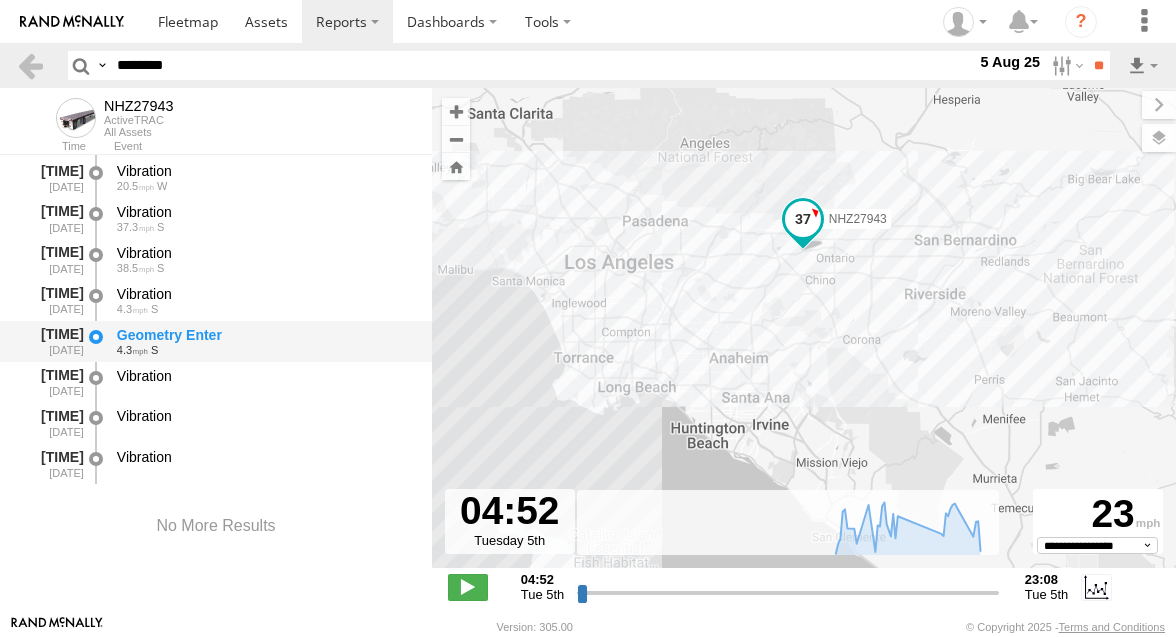 click on "4.3
S" at bounding box center (265, 350) 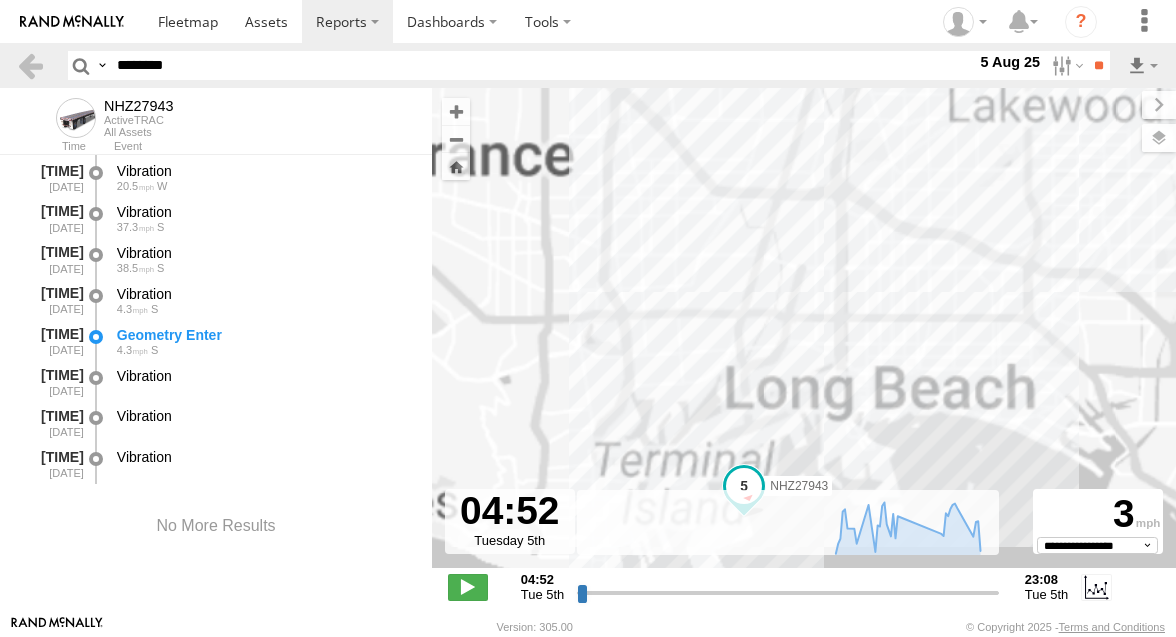 drag, startPoint x: 602, startPoint y: 385, endPoint x: 588, endPoint y: 286, distance: 99.985 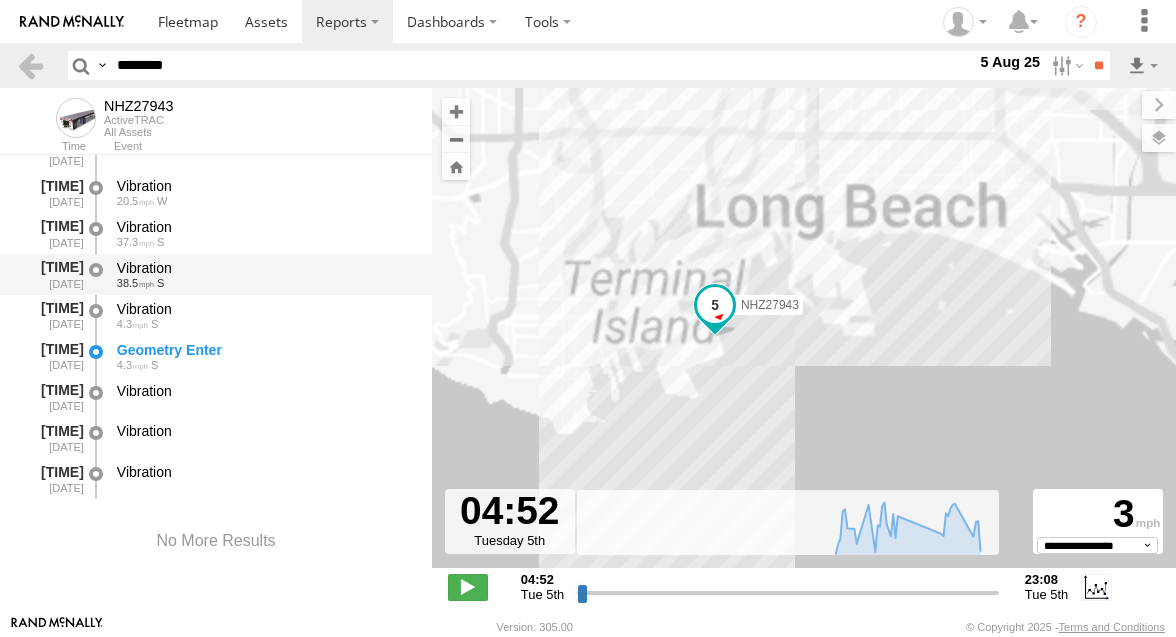 scroll, scrollTop: 1976, scrollLeft: 0, axis: vertical 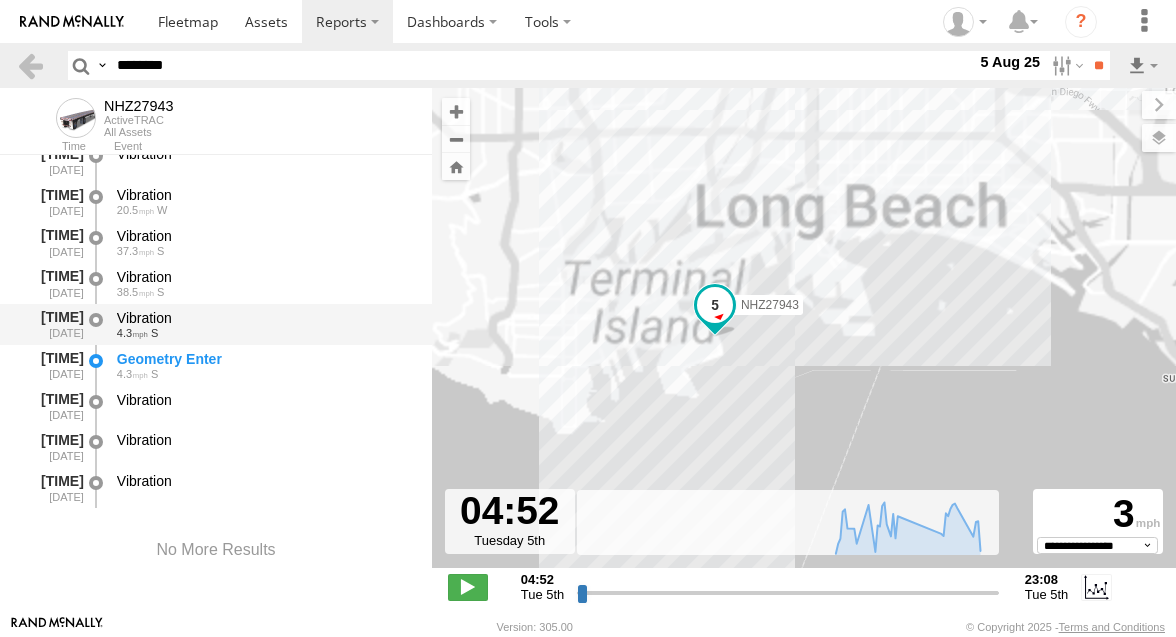 click on "Vibration" at bounding box center (265, 318) 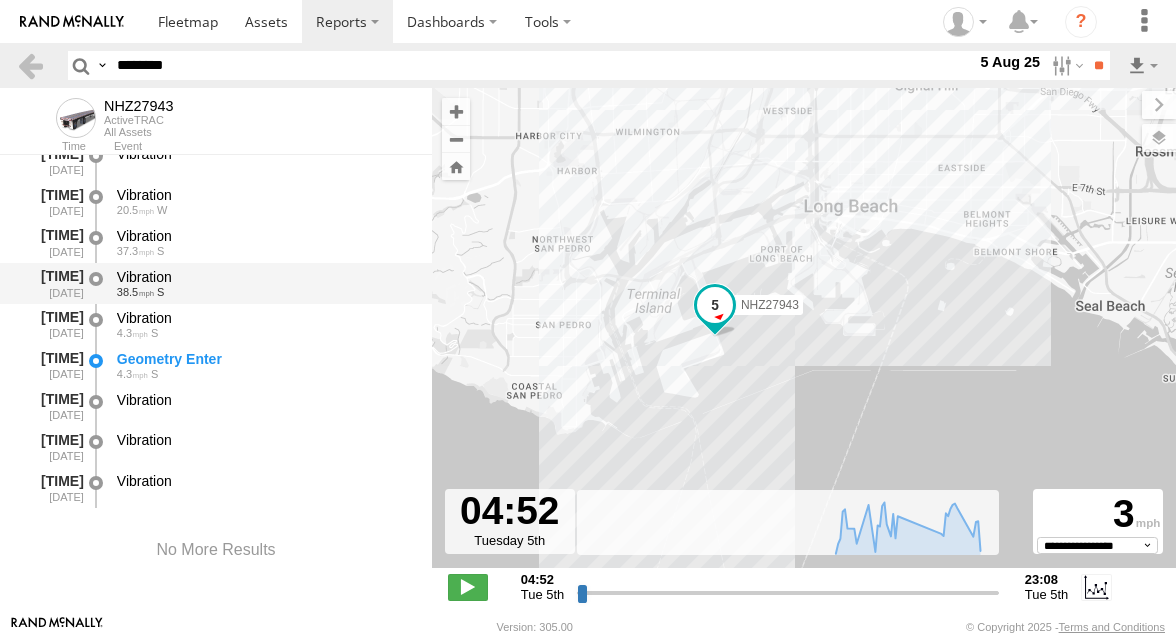 click on "38.5
S" at bounding box center [265, 292] 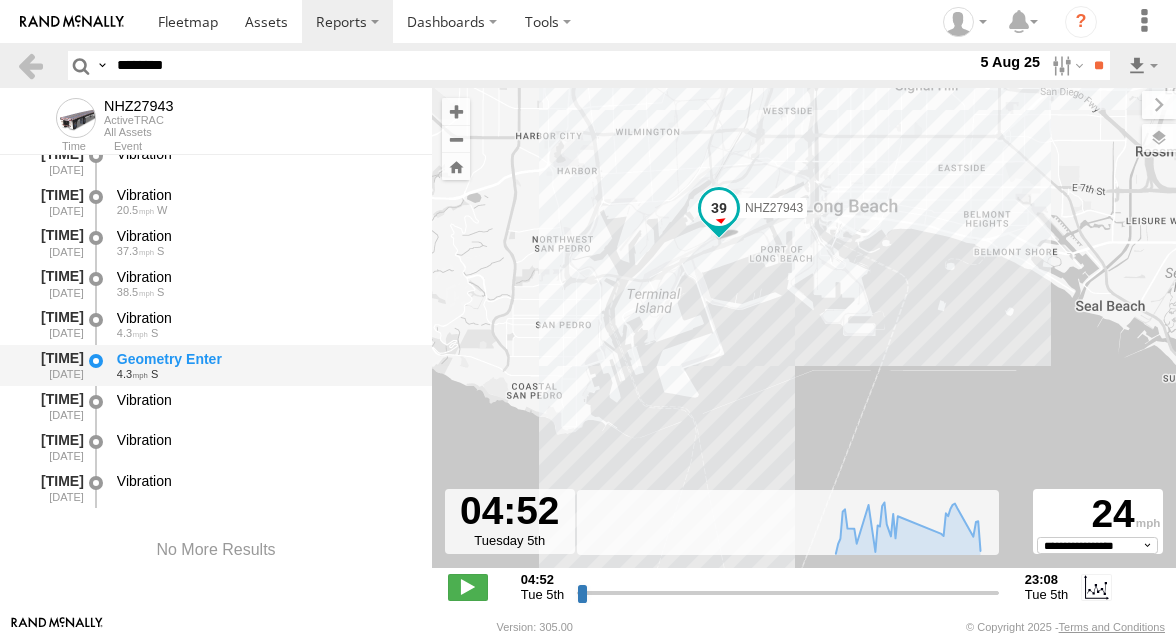 click on "Geometry Enter" at bounding box center [265, 359] 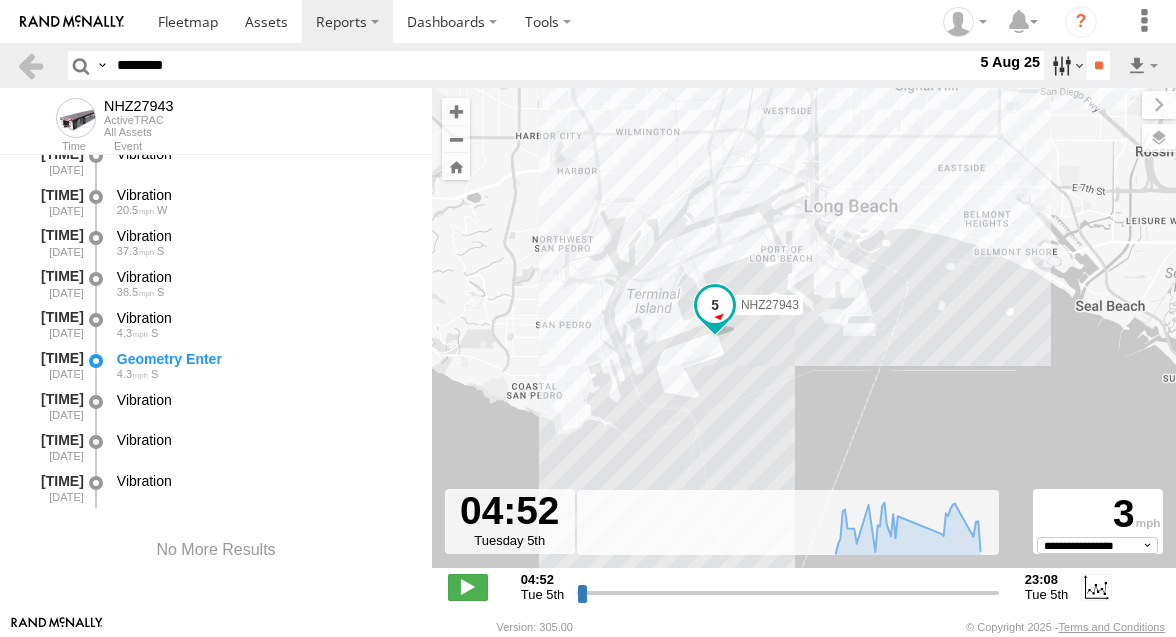 click at bounding box center (1065, 65) 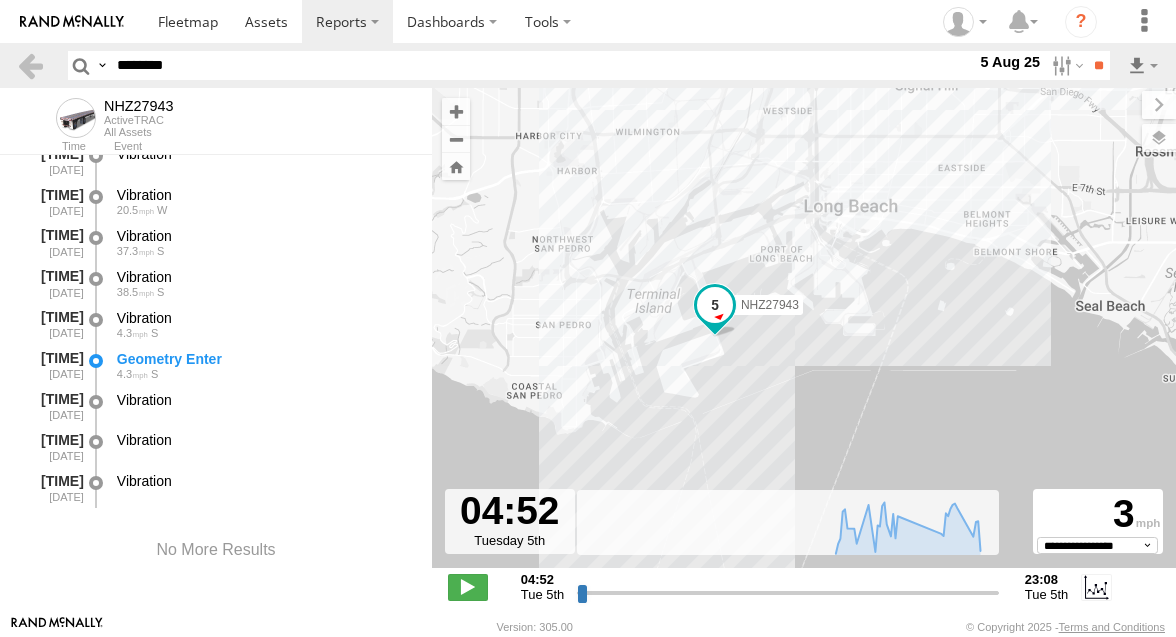 click on "NHZ27943
ActiveTRAC
All Assets" at bounding box center [236, 118] 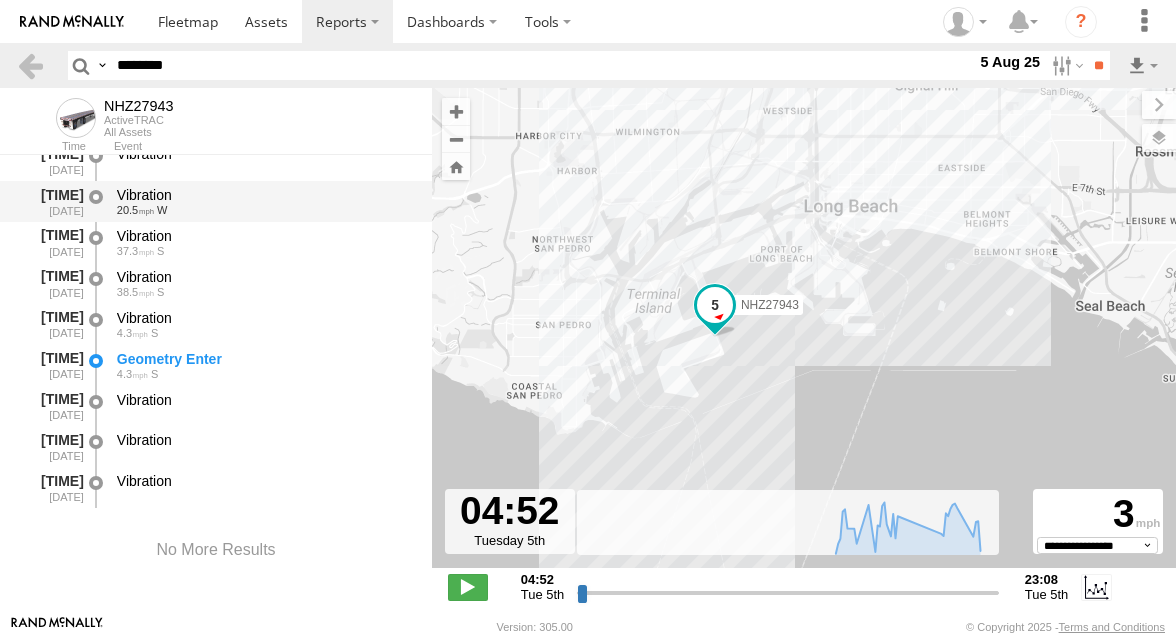 click on "22:06:47 08/05/2025
Vibration
20.5
W" at bounding box center (216, 201) 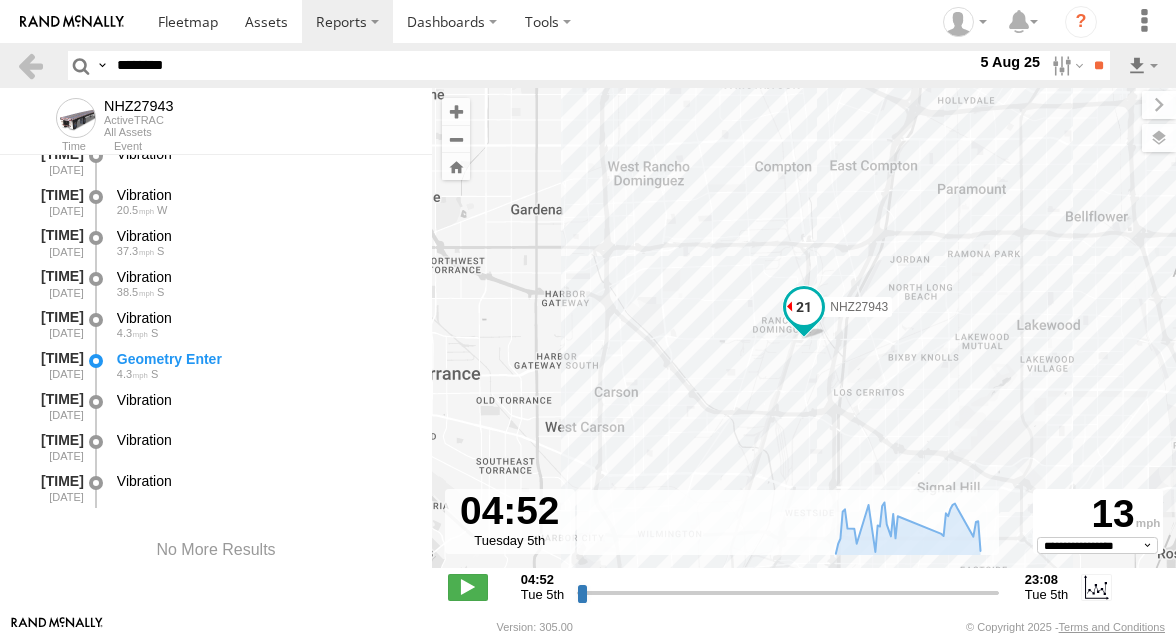 click on "NHZ27943" at bounding box center [804, 338] 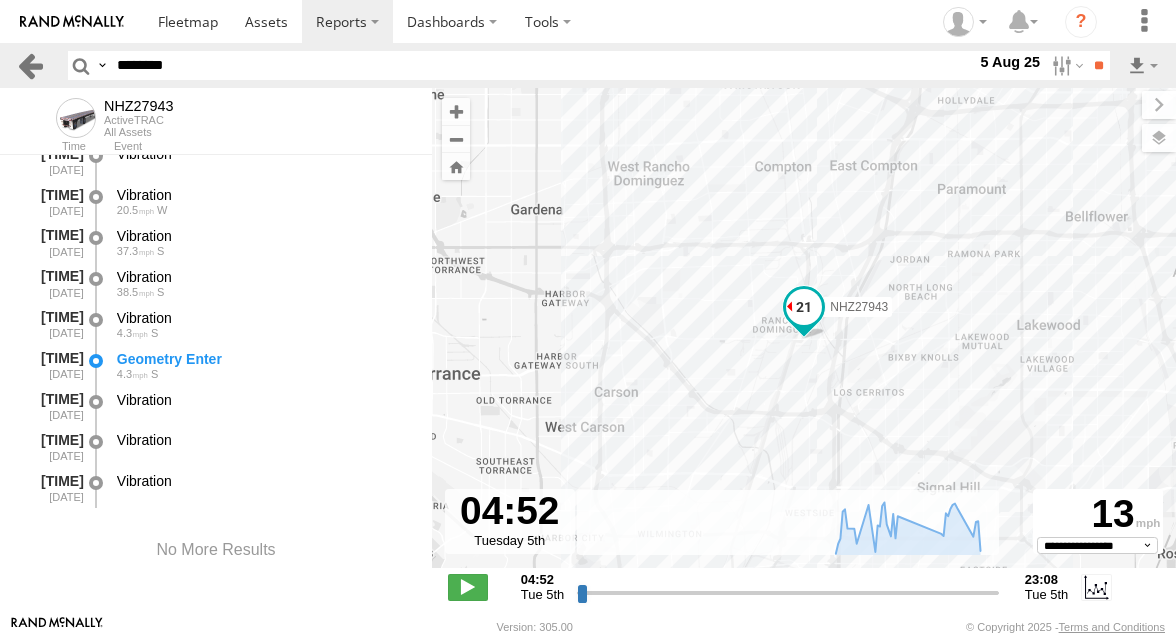 click at bounding box center [30, 65] 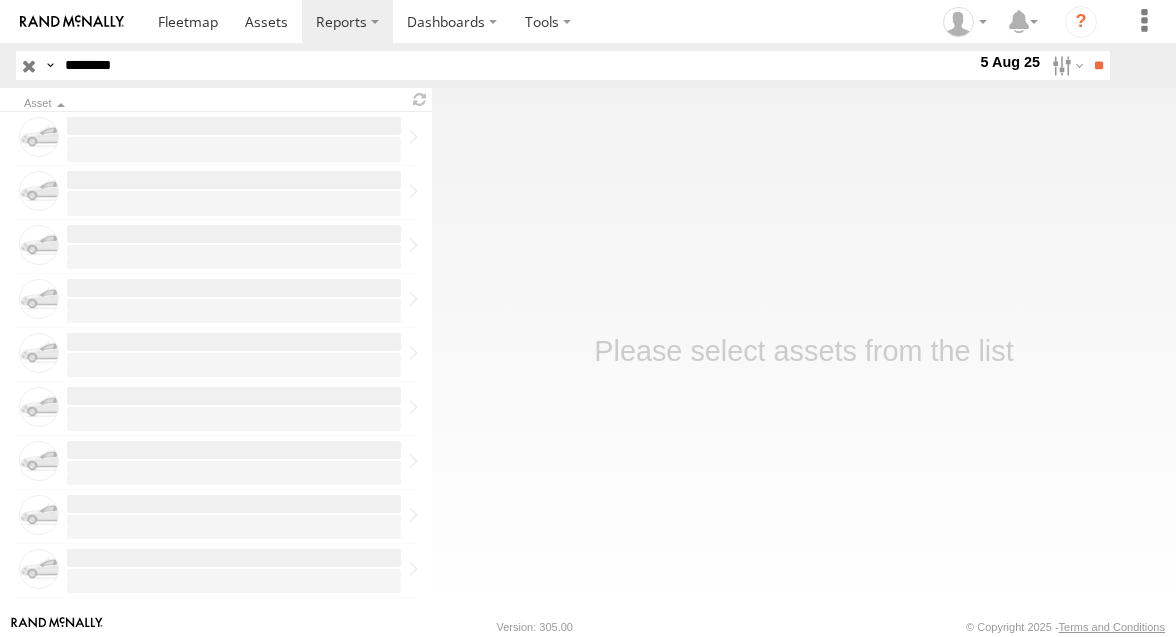 scroll, scrollTop: 0, scrollLeft: 0, axis: both 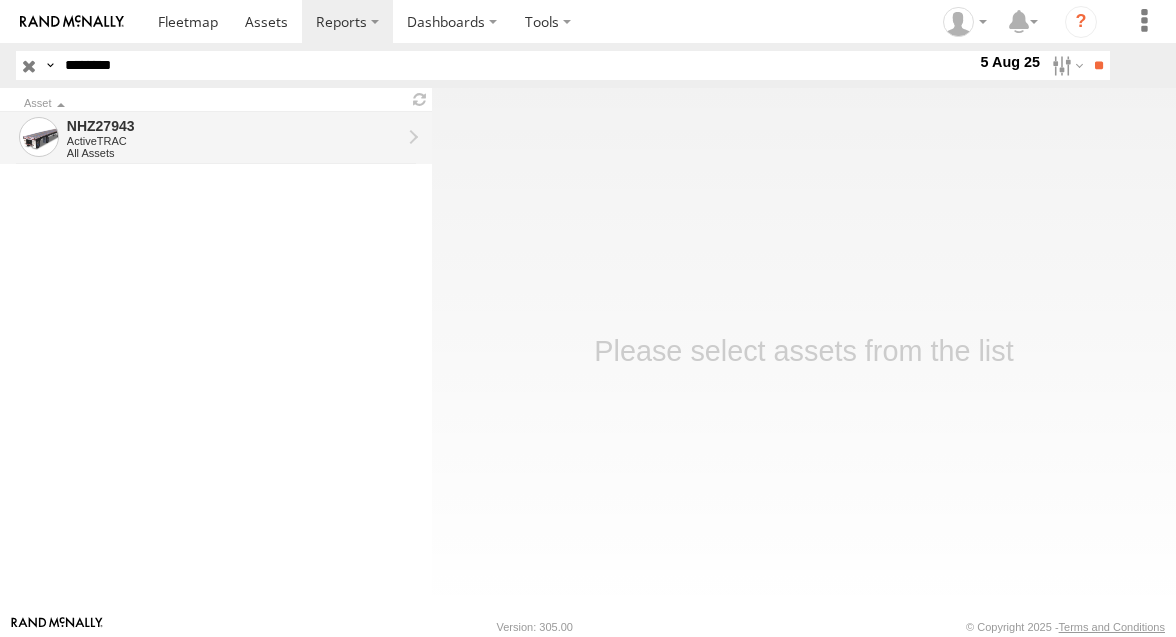 click on "ActiveTRAC" at bounding box center [234, 141] 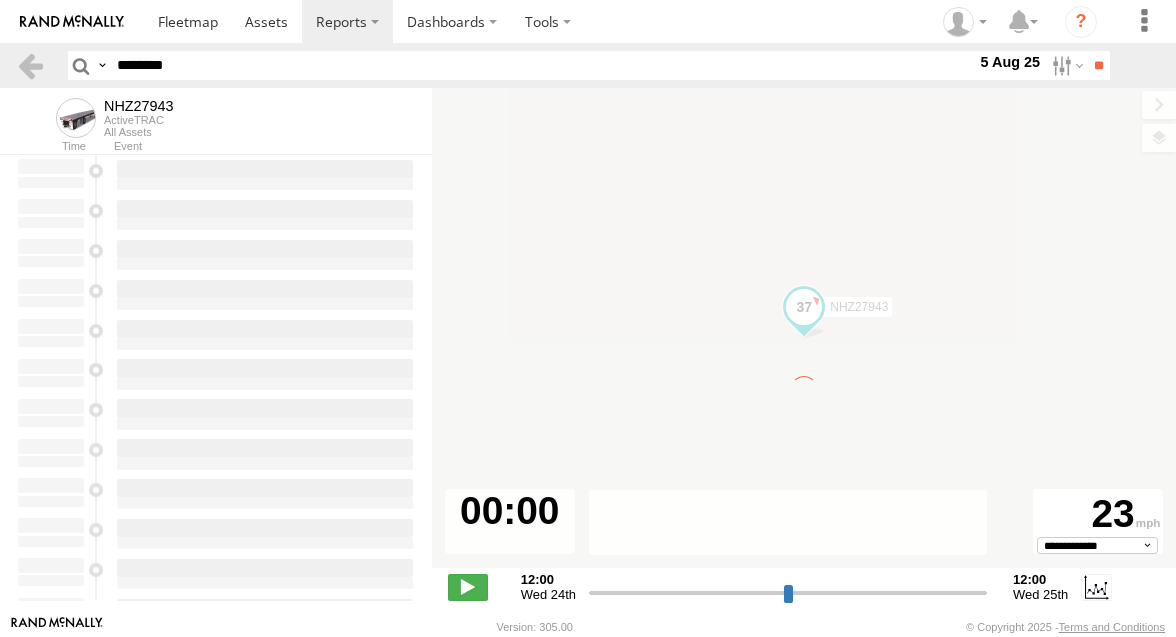 type on "**********" 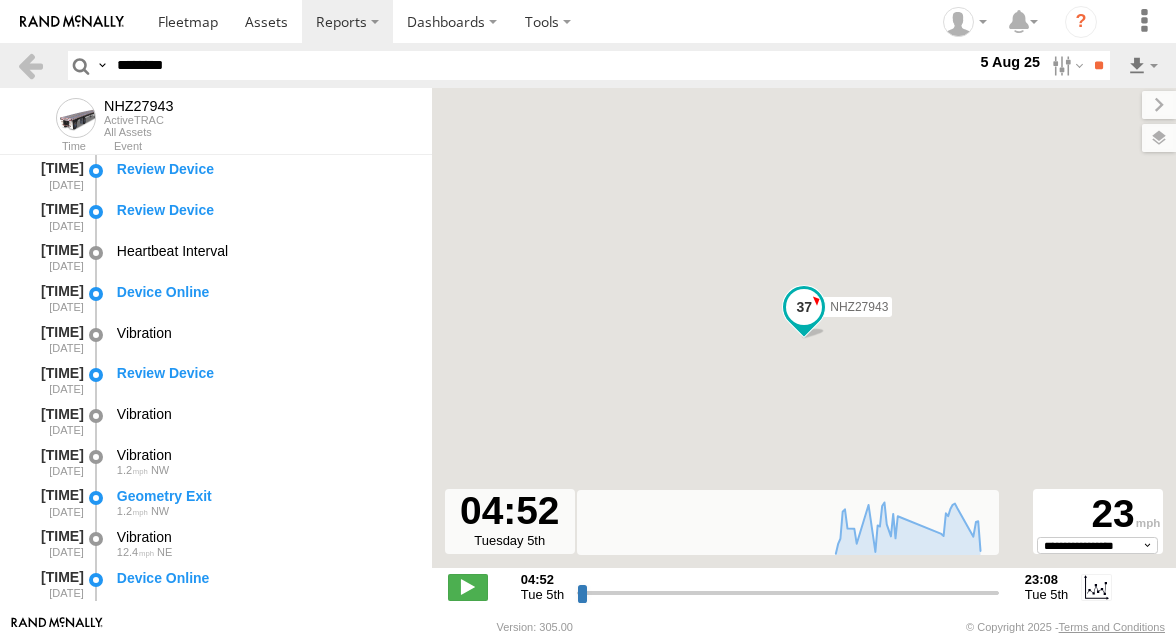 scroll, scrollTop: 0, scrollLeft: 0, axis: both 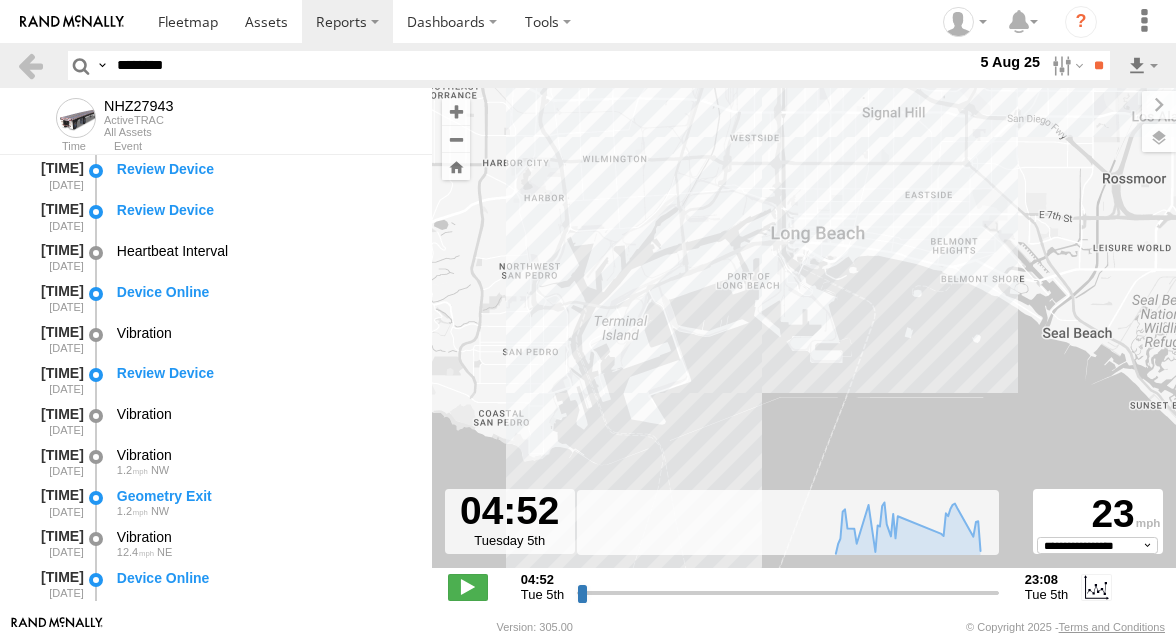 click on "NHZ27943" at bounding box center [804, 338] 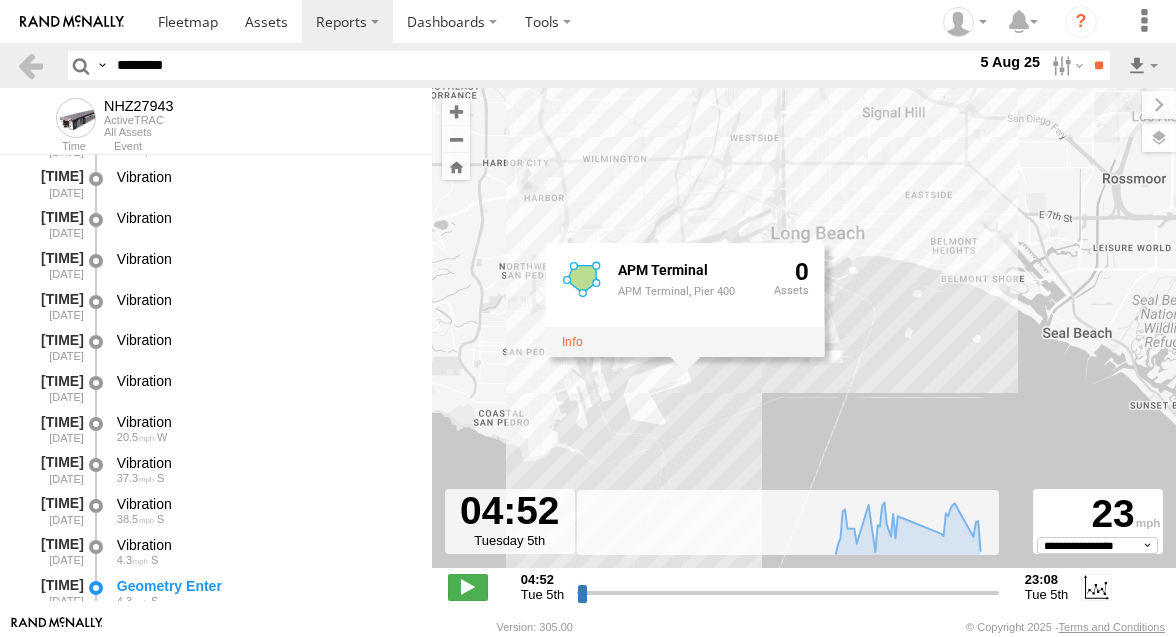 scroll, scrollTop: 1821, scrollLeft: 0, axis: vertical 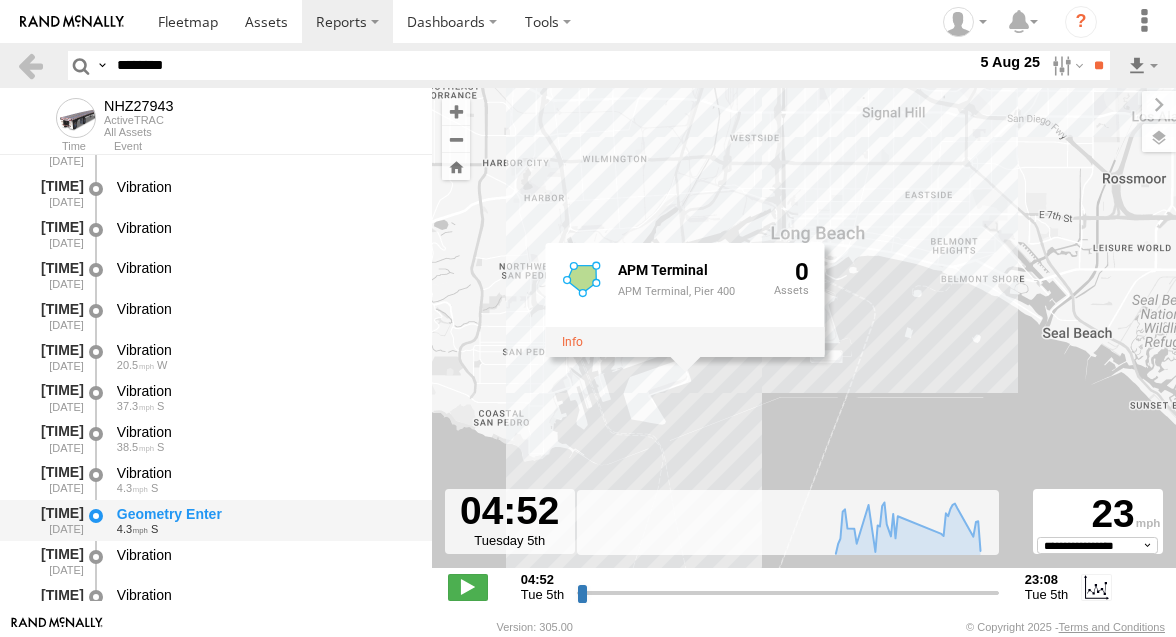 click on "Geometry Enter" at bounding box center (265, 514) 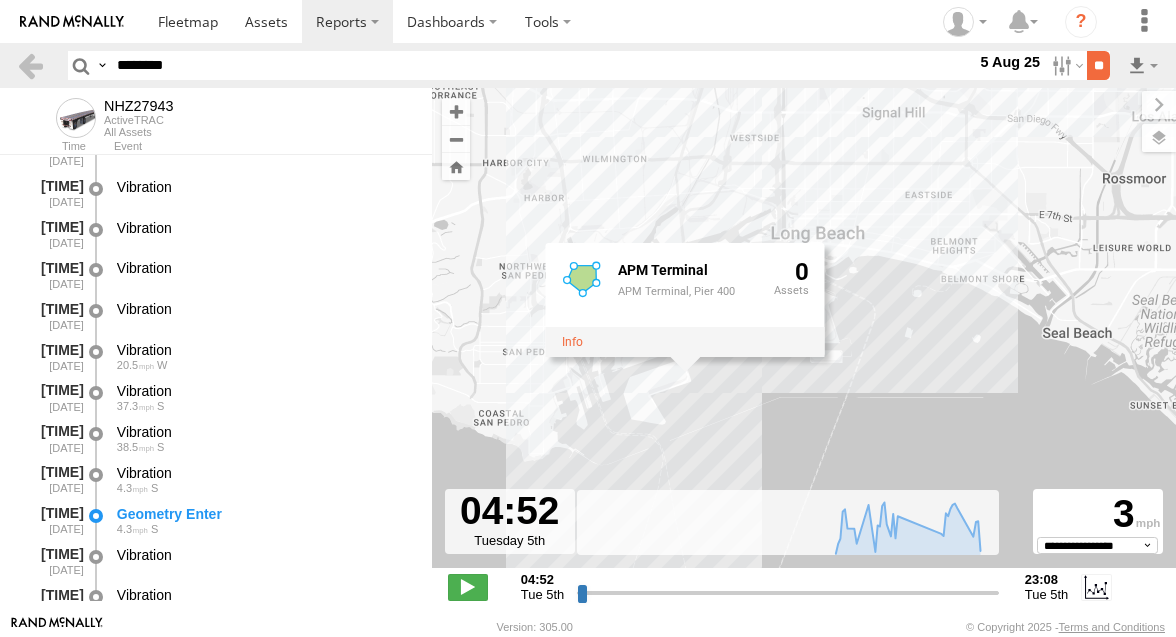 click on "**" at bounding box center [1098, 65] 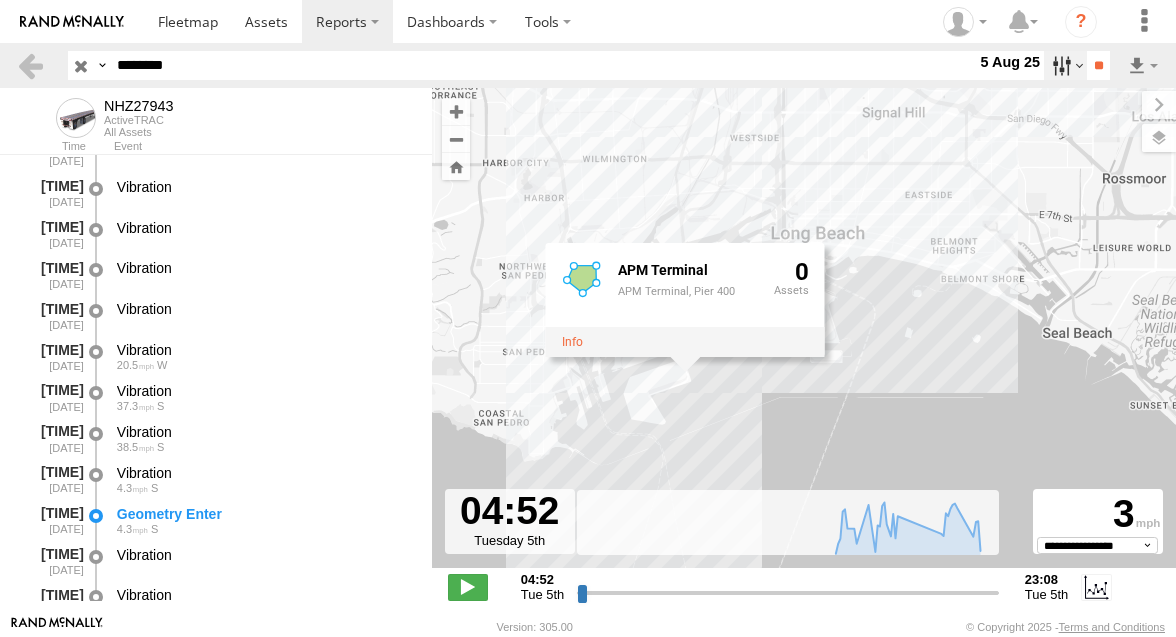 click at bounding box center (1065, 65) 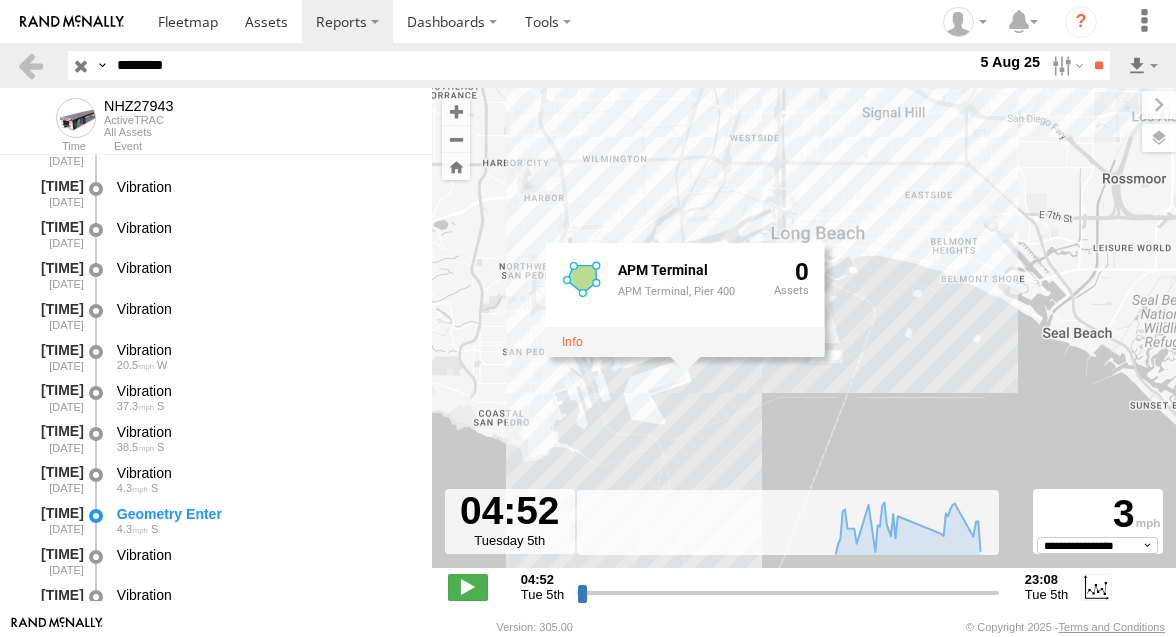 click at bounding box center (0, 0) 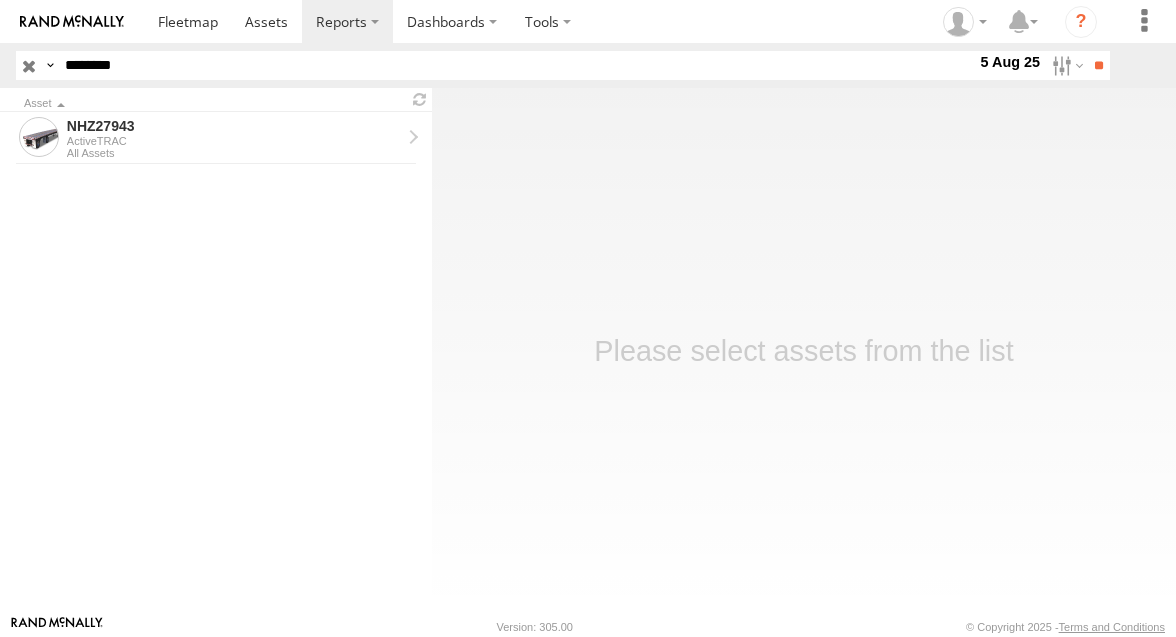scroll, scrollTop: 0, scrollLeft: 0, axis: both 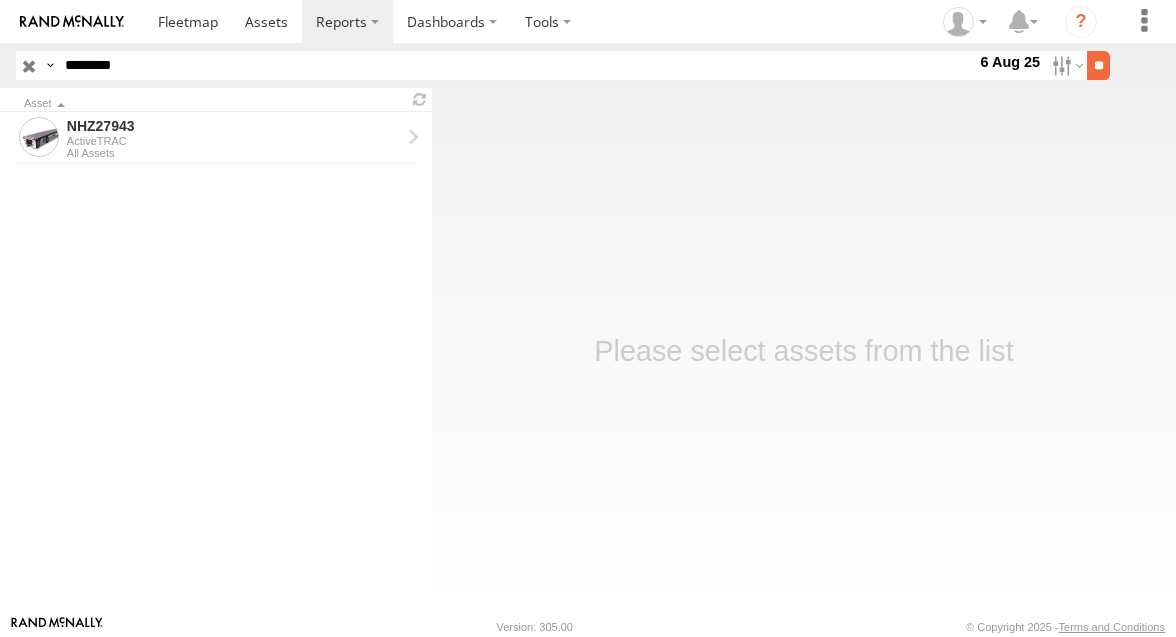 click on "**" at bounding box center [1098, 65] 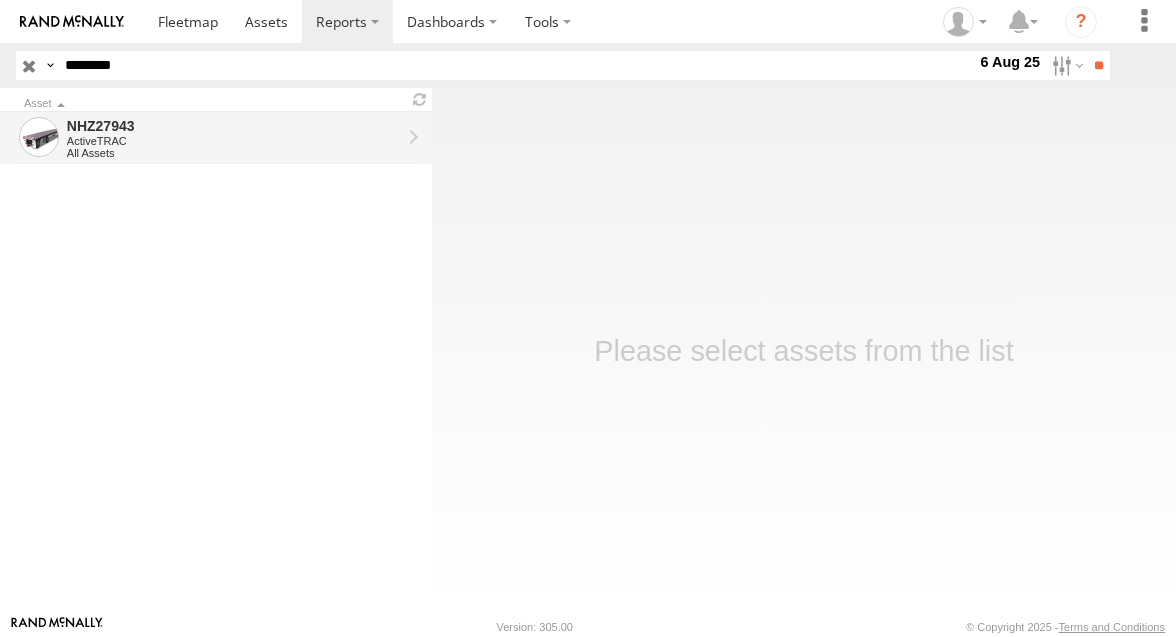 click on "ActiveTRAC" at bounding box center (234, 141) 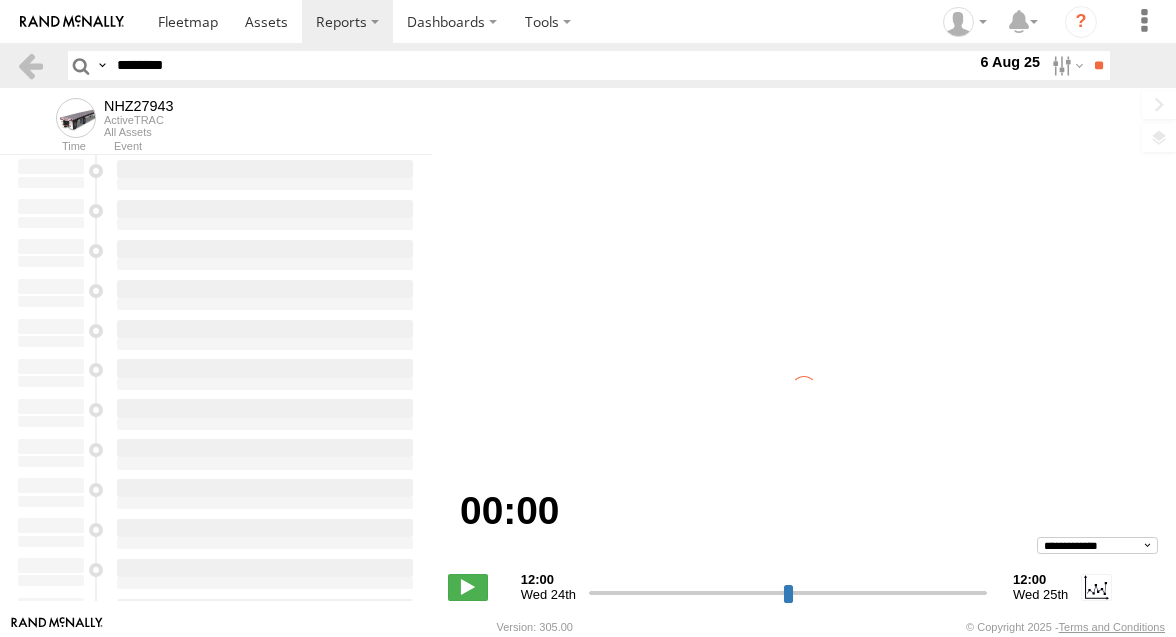 scroll, scrollTop: 0, scrollLeft: 0, axis: both 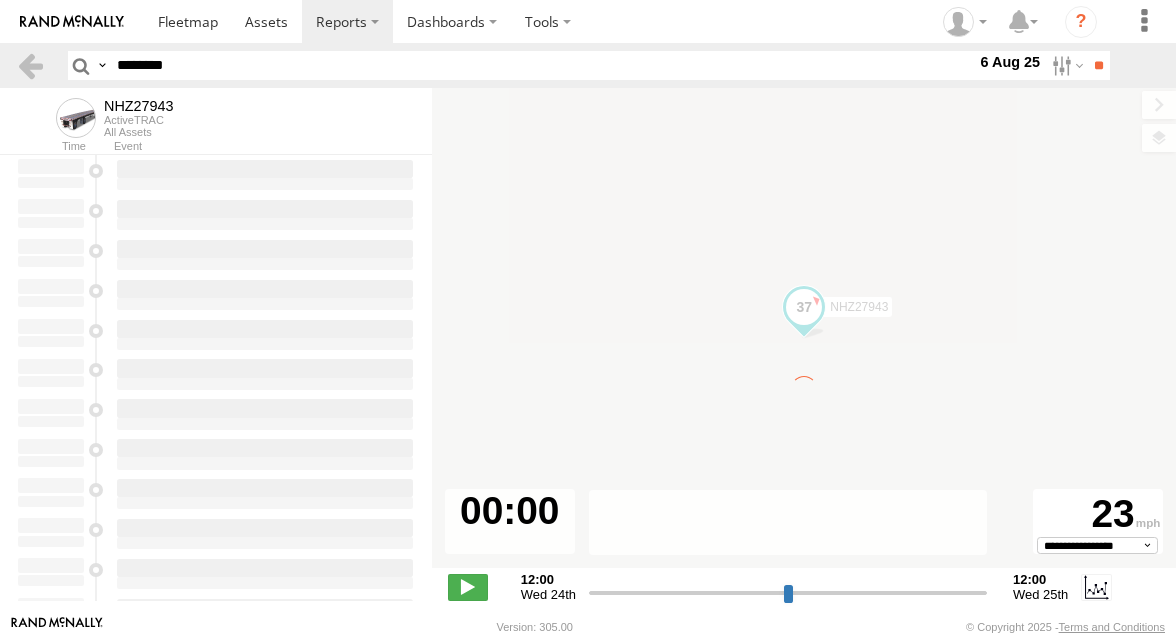 type on "**********" 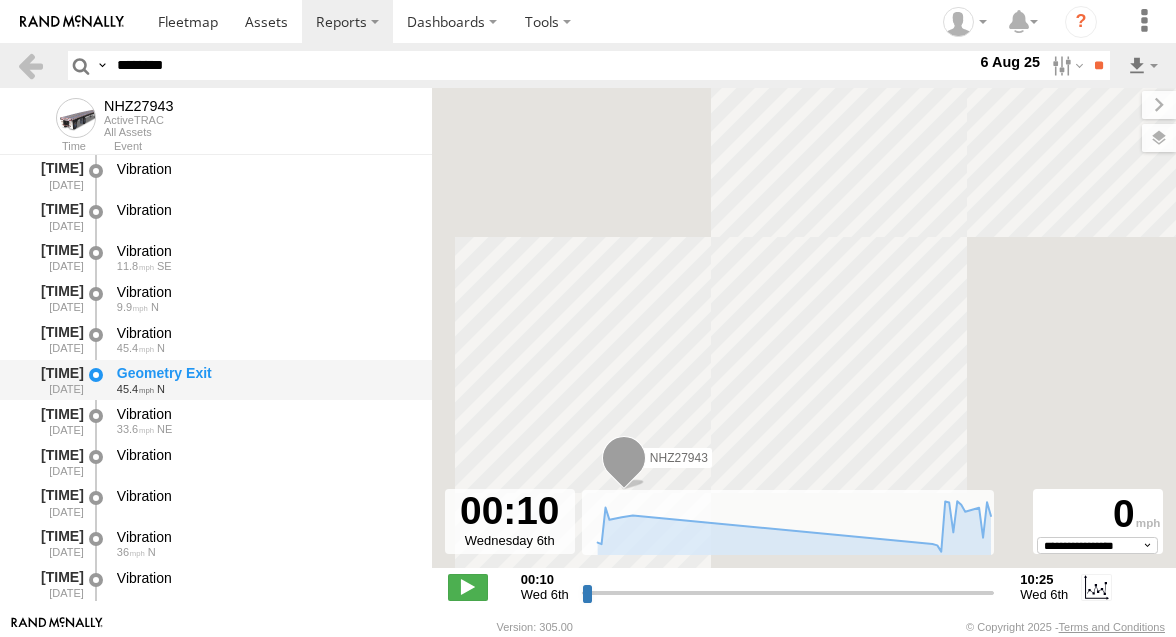 click on "Geometry Exit" at bounding box center [265, 373] 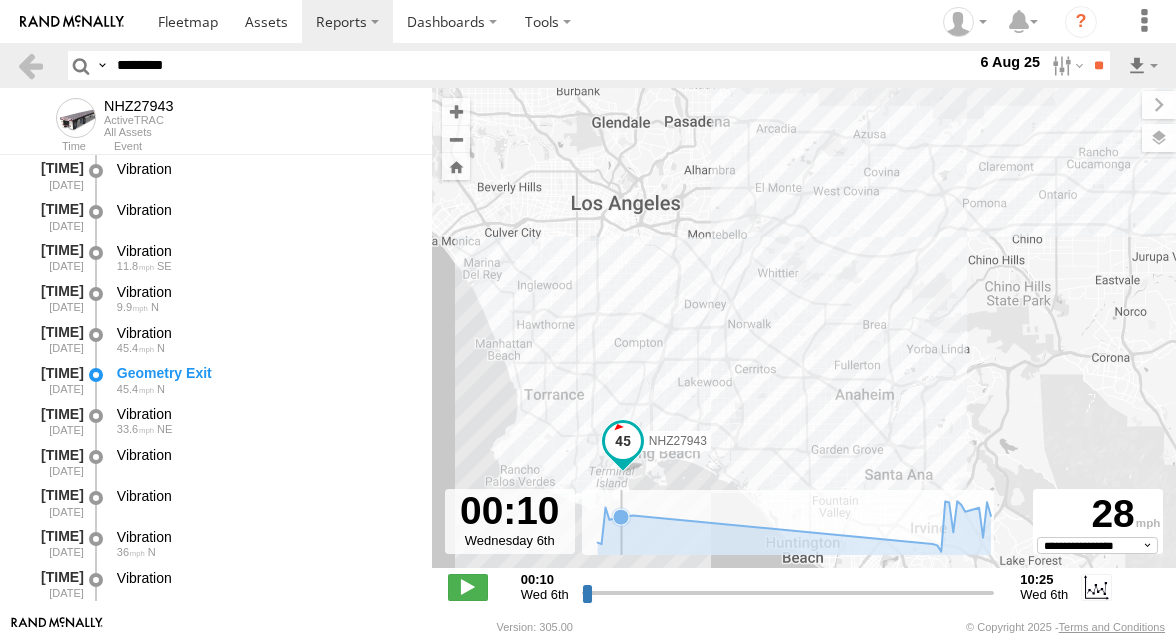 click 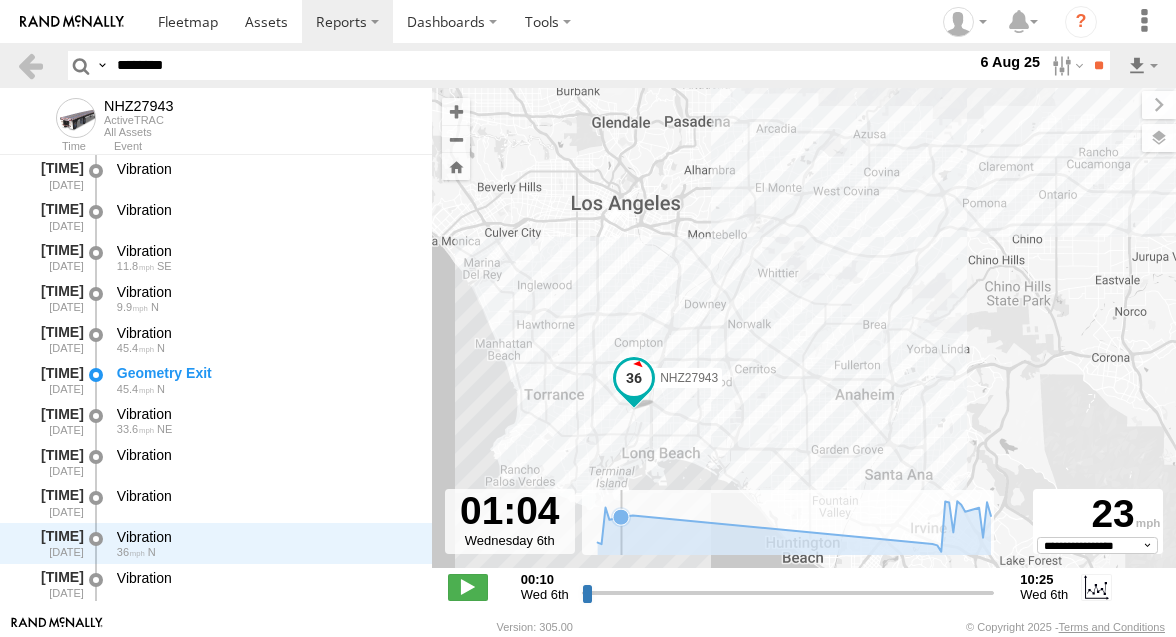 scroll, scrollTop: 368, scrollLeft: 0, axis: vertical 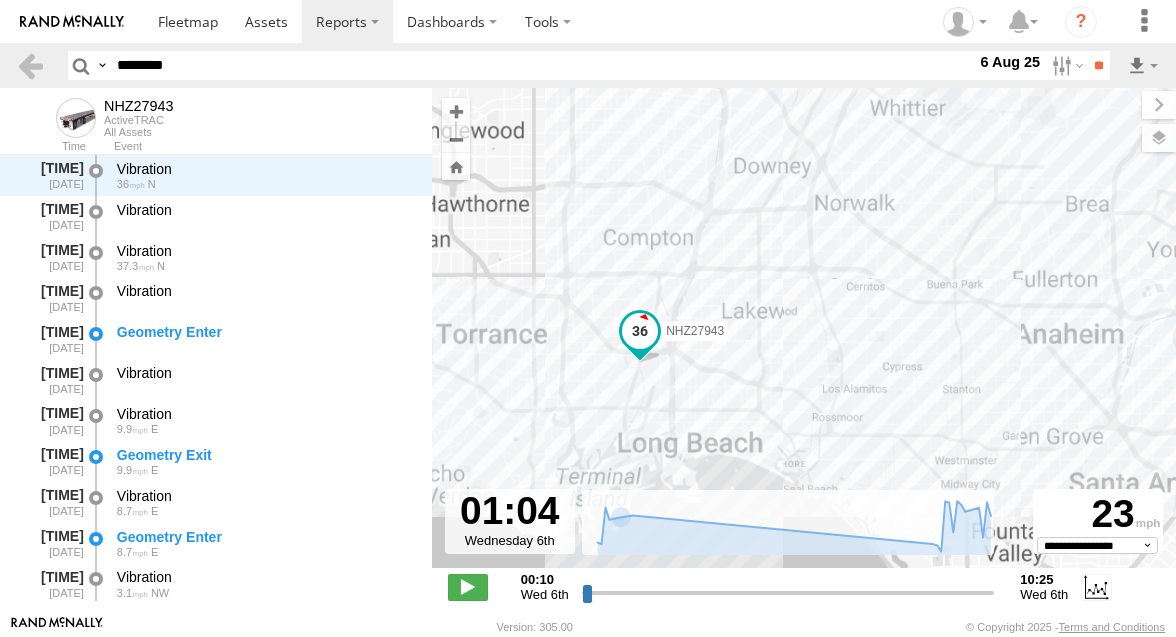 click on "NHZ27943" at bounding box center [804, 338] 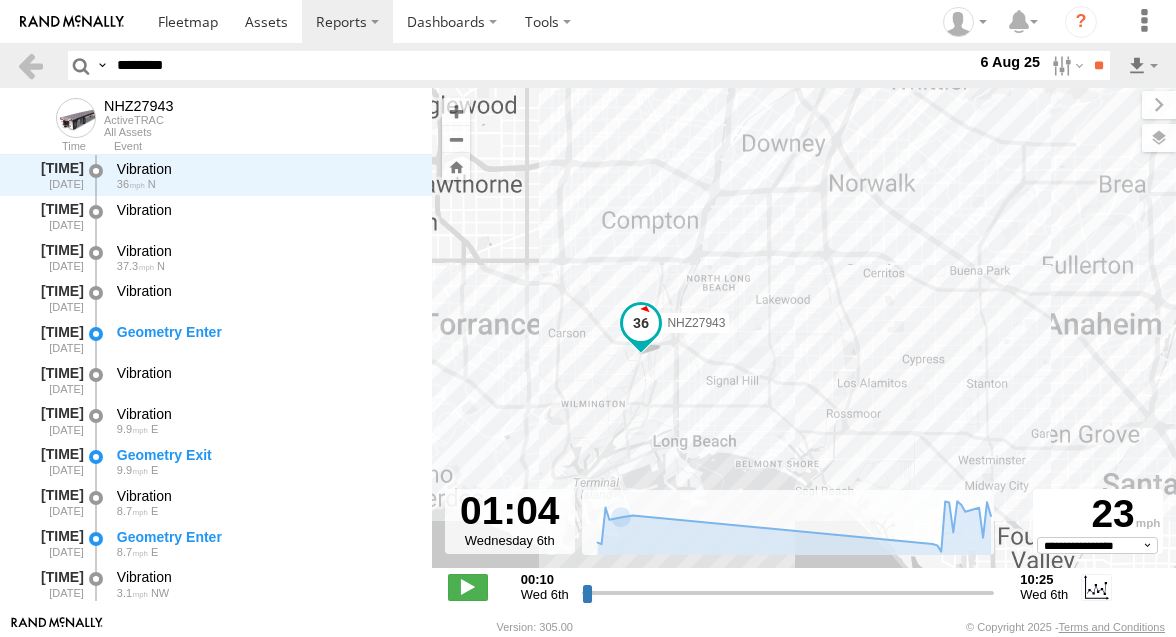 drag, startPoint x: 632, startPoint y: 411, endPoint x: 632, endPoint y: 395, distance: 16 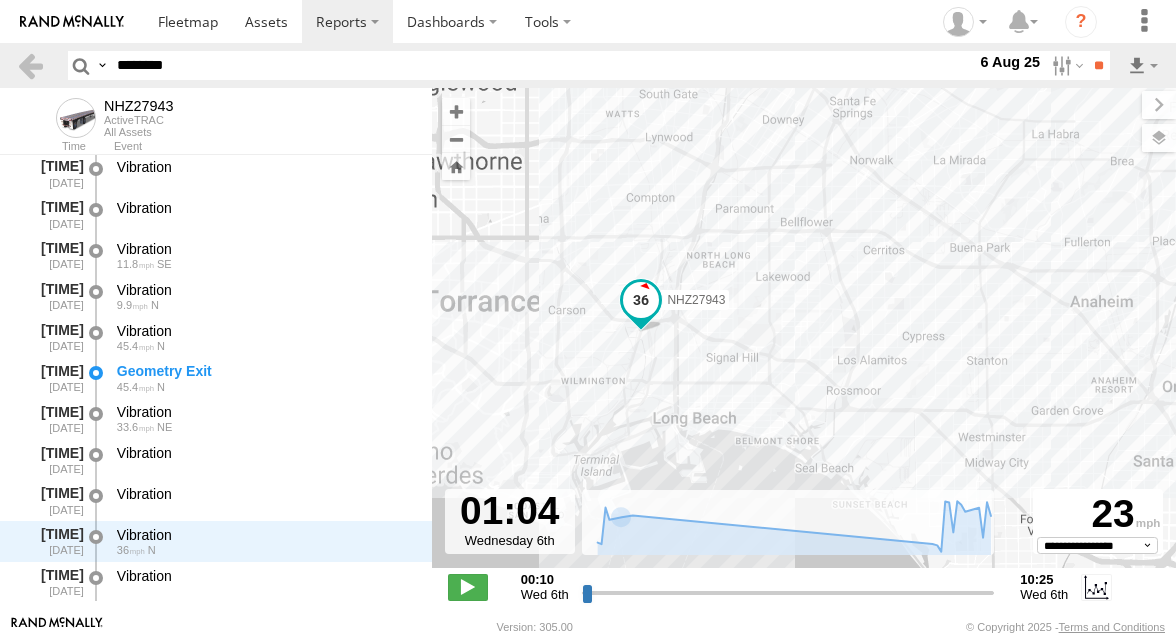 scroll, scrollTop: 0, scrollLeft: 0, axis: both 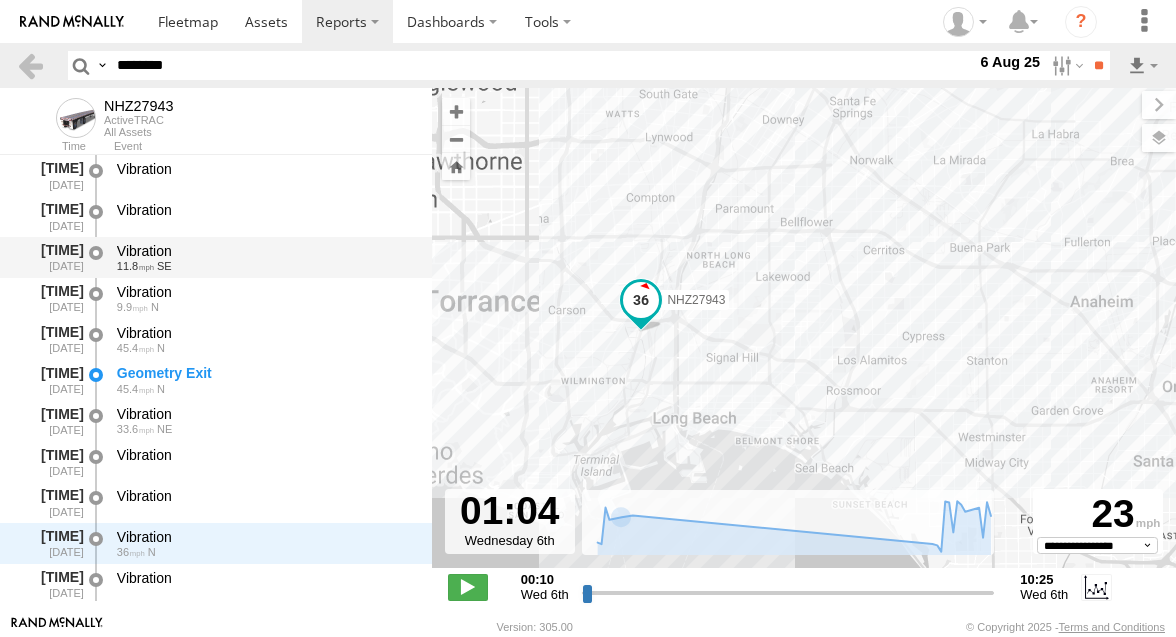 click on "Vibration" at bounding box center (265, 251) 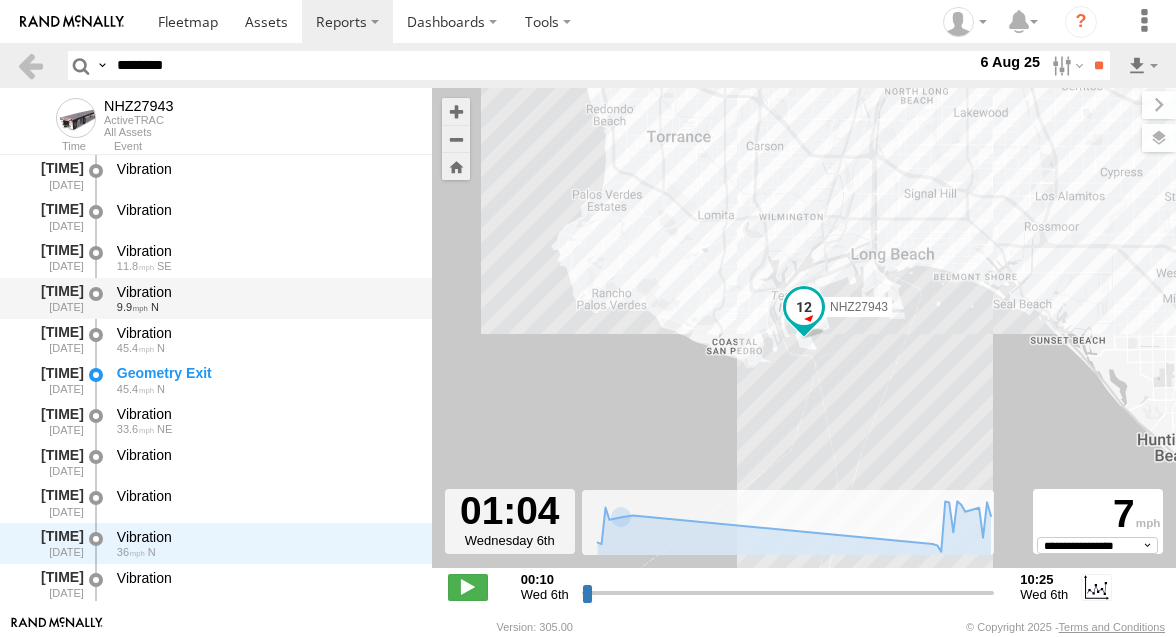 click on "Vibration" at bounding box center [265, 292] 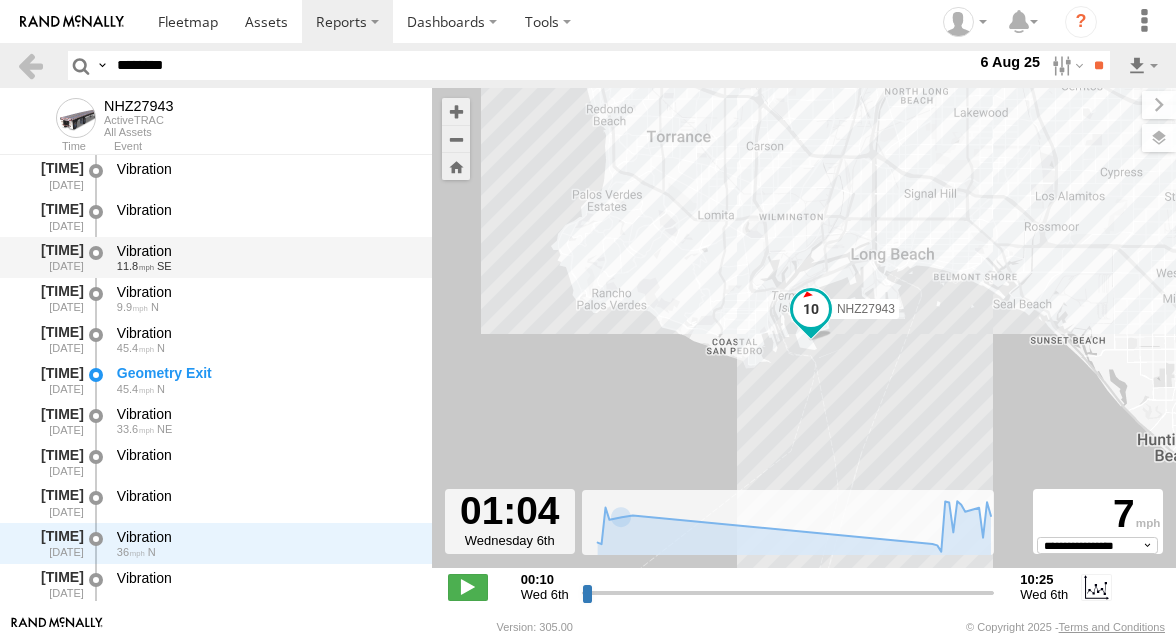click on "Vibration" at bounding box center [265, 251] 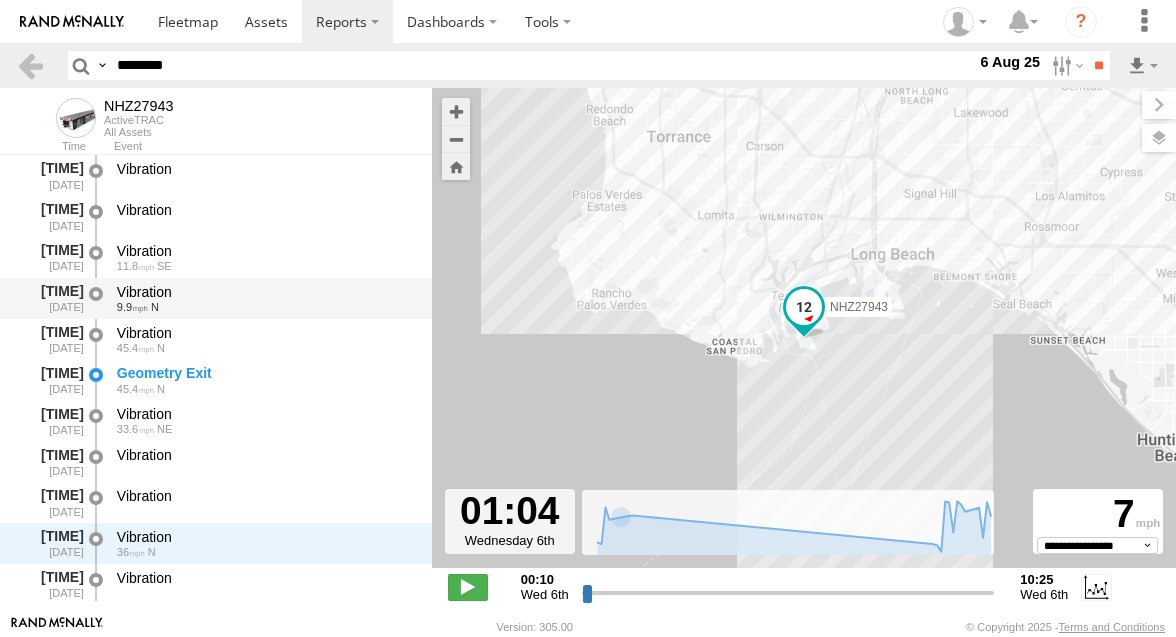 click on "Vibration
9.9
N" at bounding box center [265, 298] 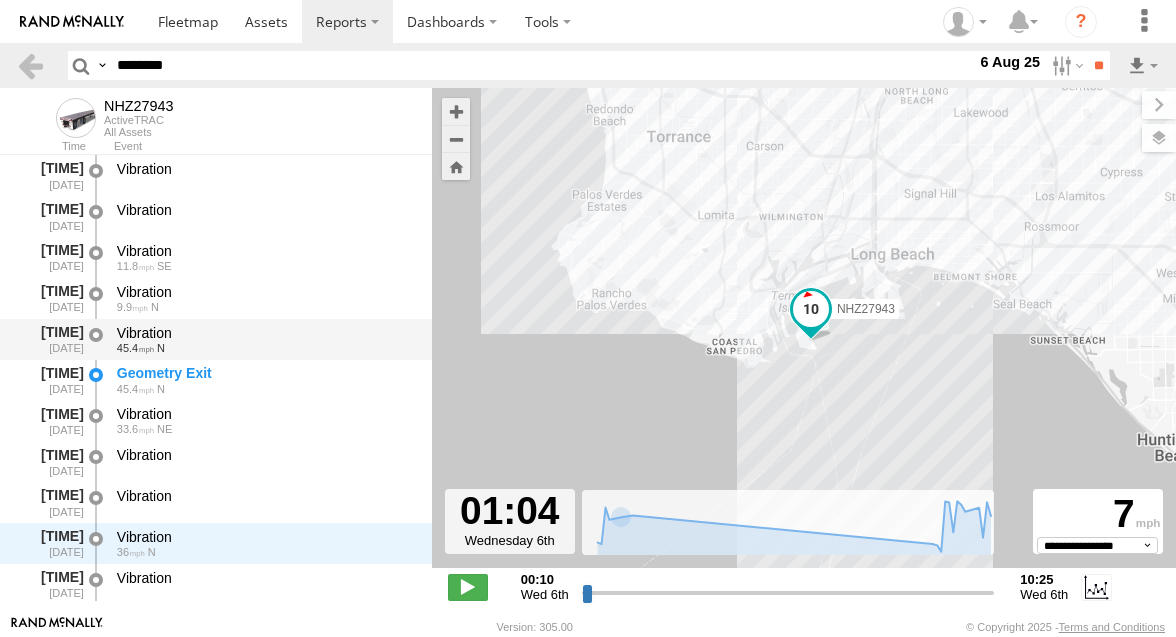 click on "Vibration" at bounding box center (265, 333) 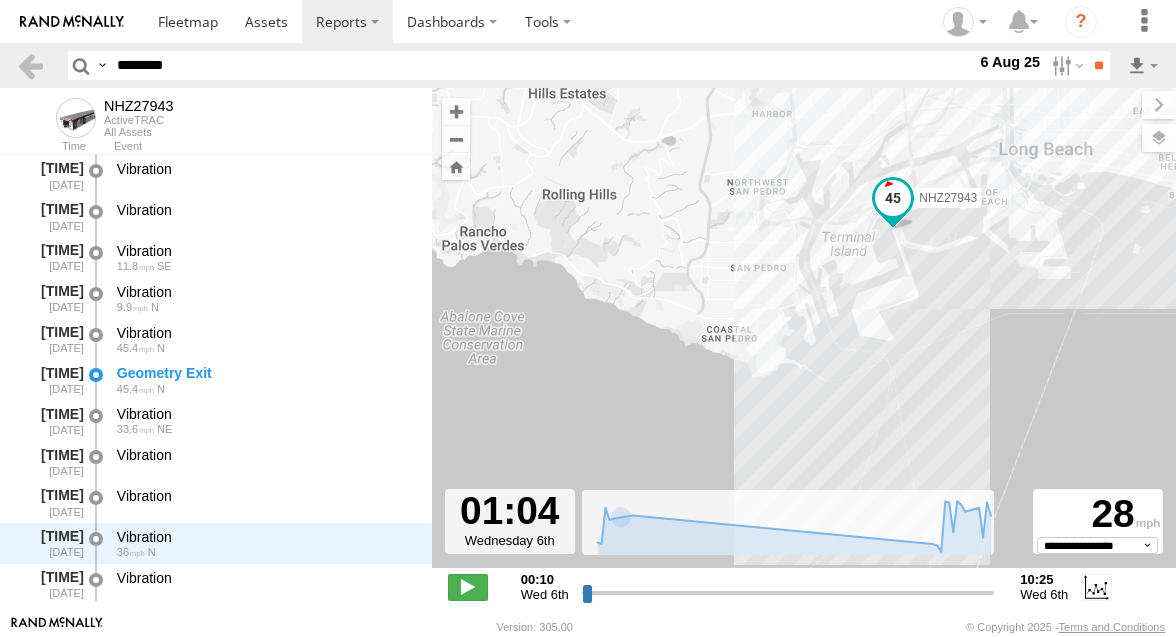 drag, startPoint x: 740, startPoint y: 358, endPoint x: 675, endPoint y: 387, distance: 71.17584 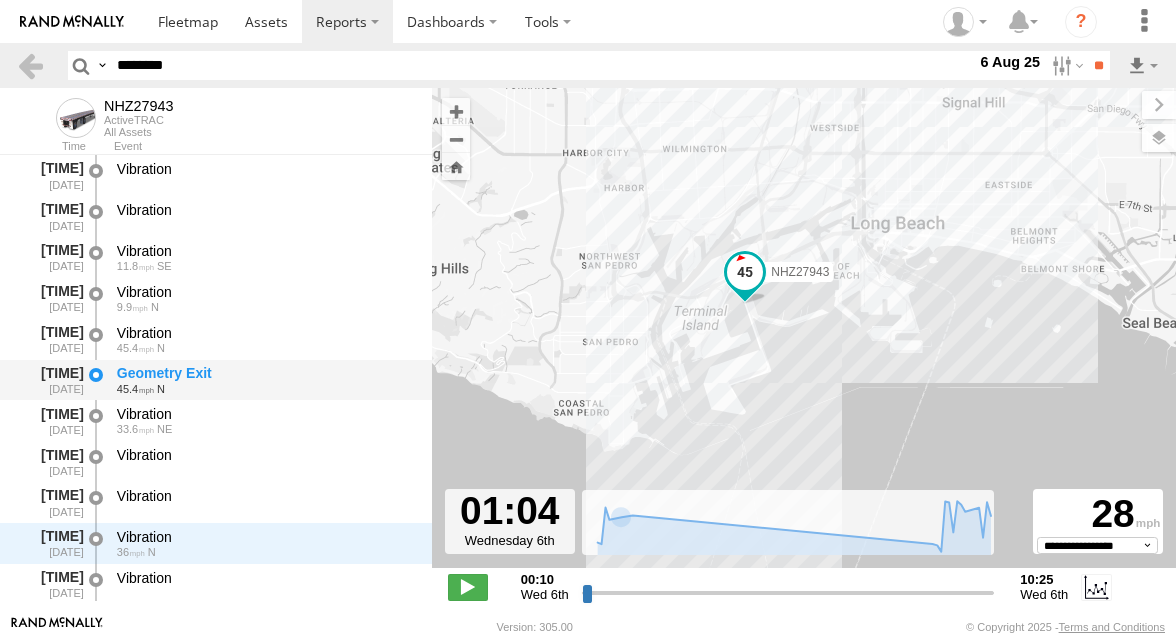 click on "Geometry Exit" at bounding box center (265, 373) 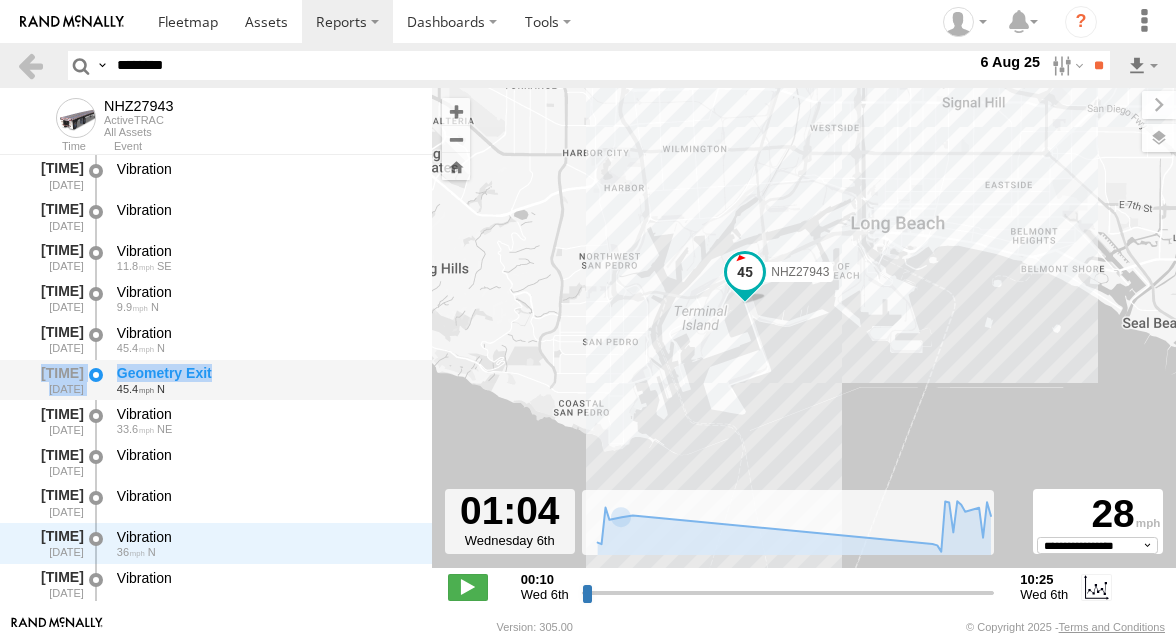 drag, startPoint x: 26, startPoint y: 376, endPoint x: 212, endPoint y: 368, distance: 186.17197 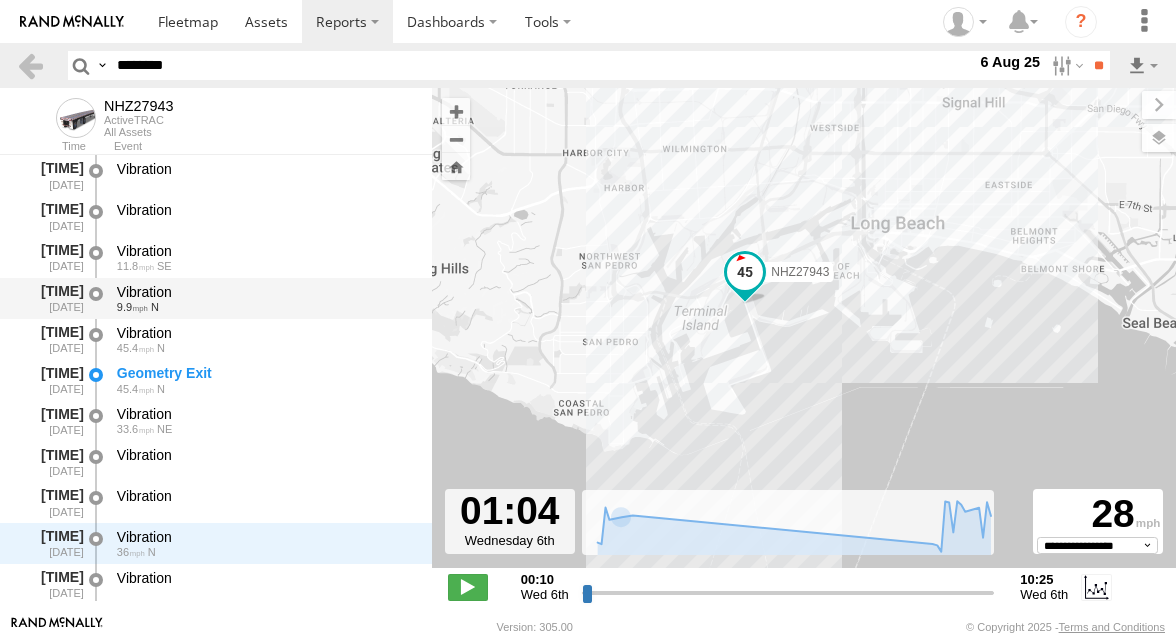 click on "Vibration" at bounding box center (265, 292) 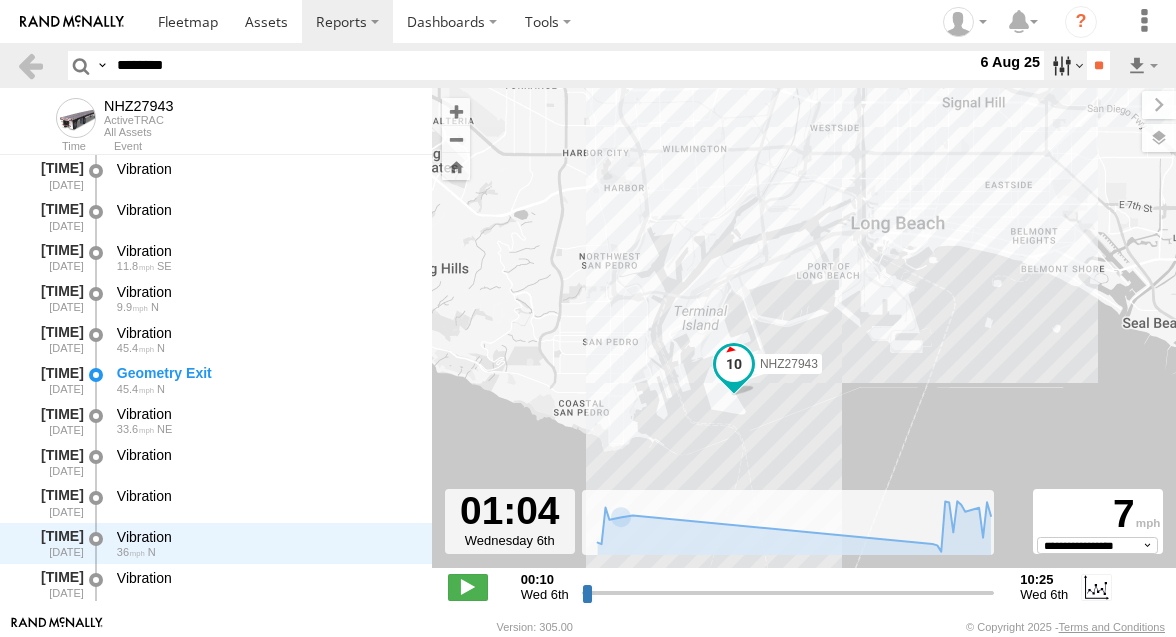 click at bounding box center (1065, 65) 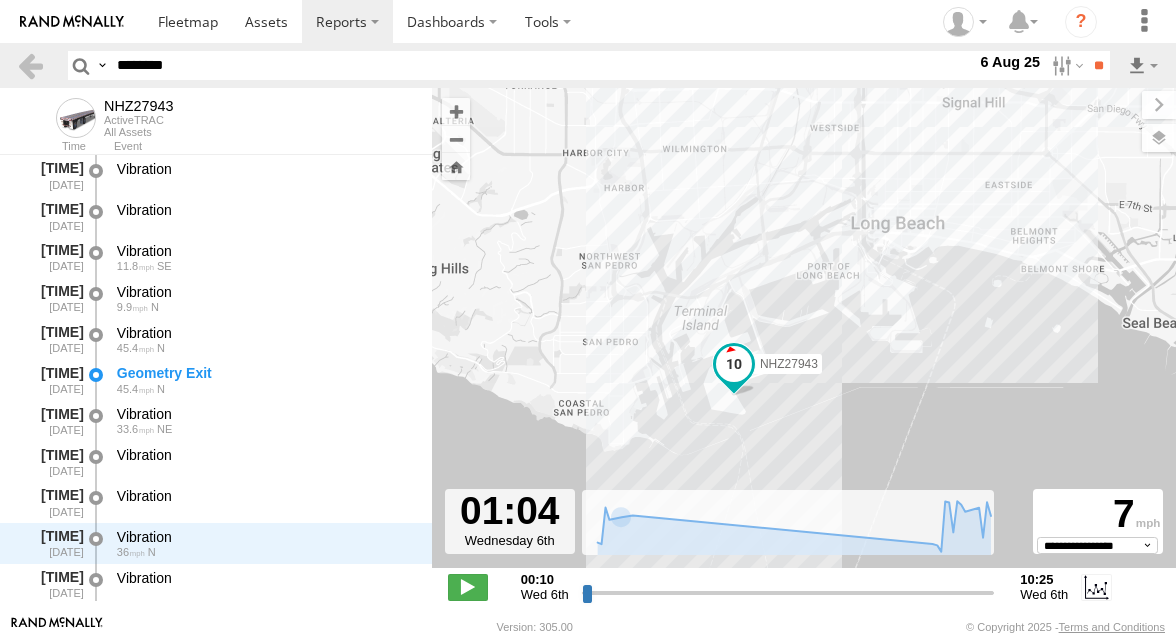 click at bounding box center [0, 0] 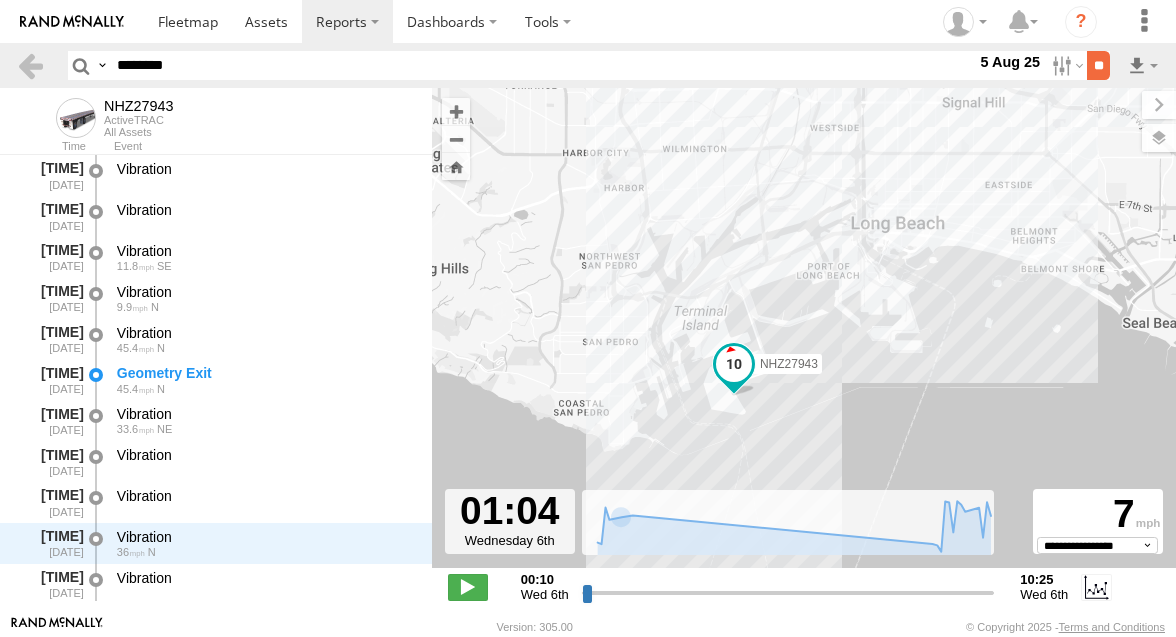 click on "**" at bounding box center (1098, 65) 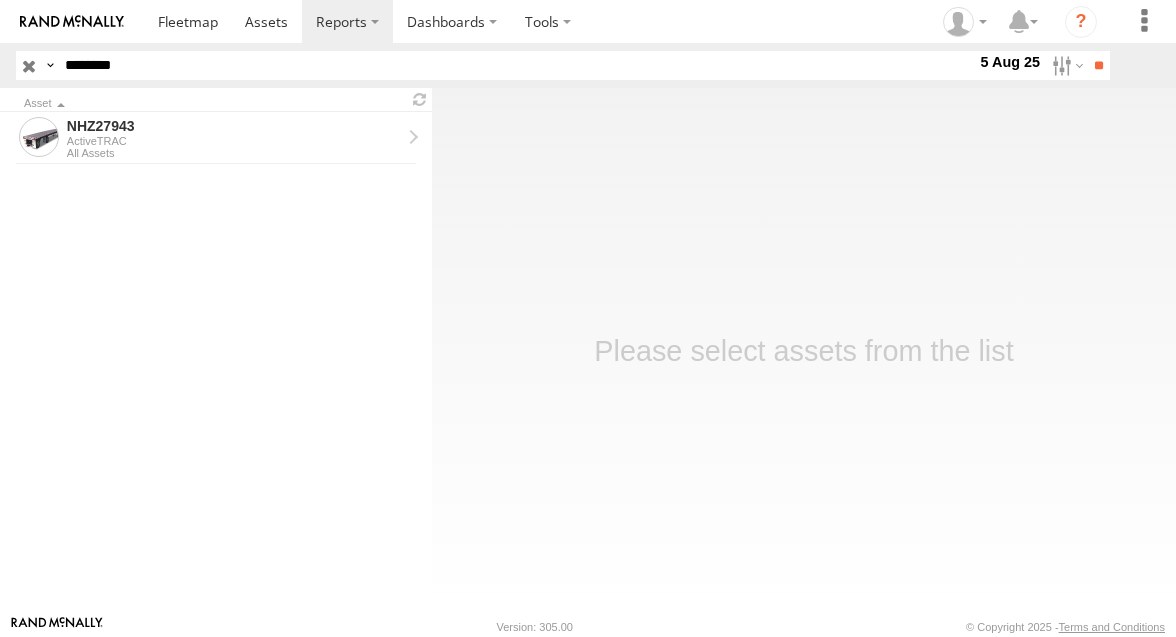 scroll, scrollTop: 0, scrollLeft: 0, axis: both 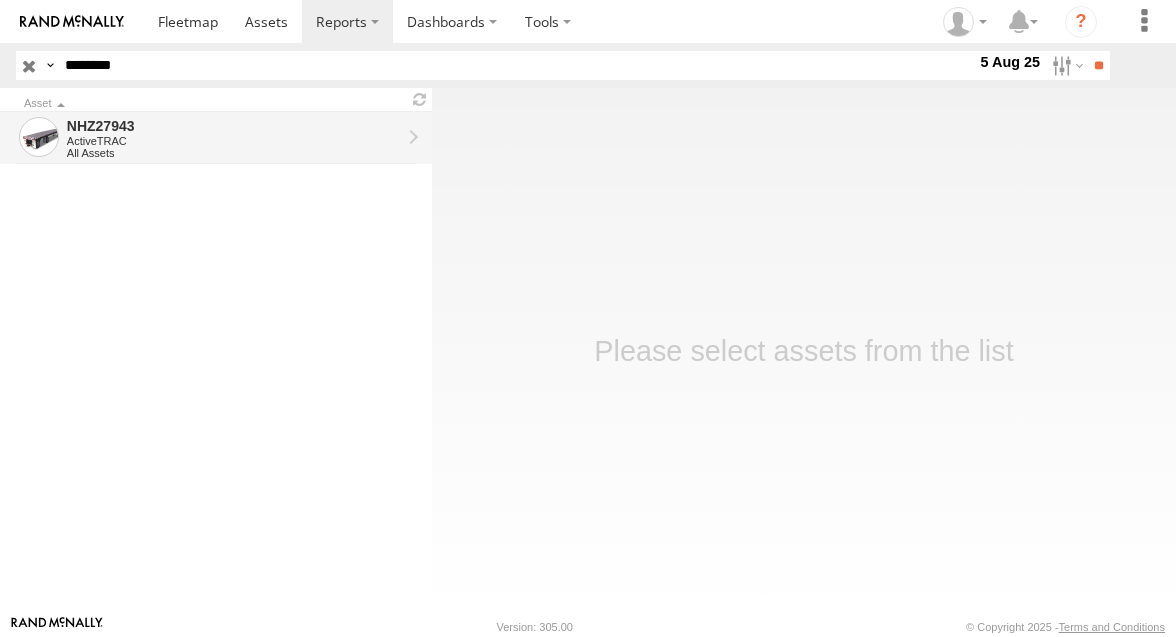 click on "All Assets" at bounding box center [234, 153] 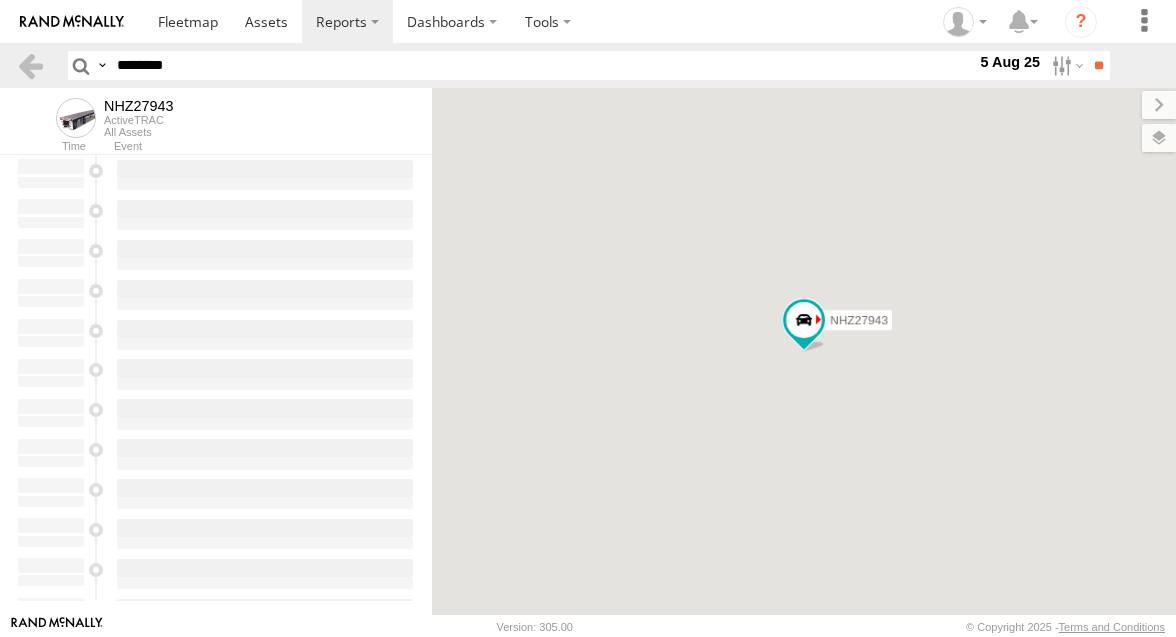 scroll, scrollTop: 0, scrollLeft: 0, axis: both 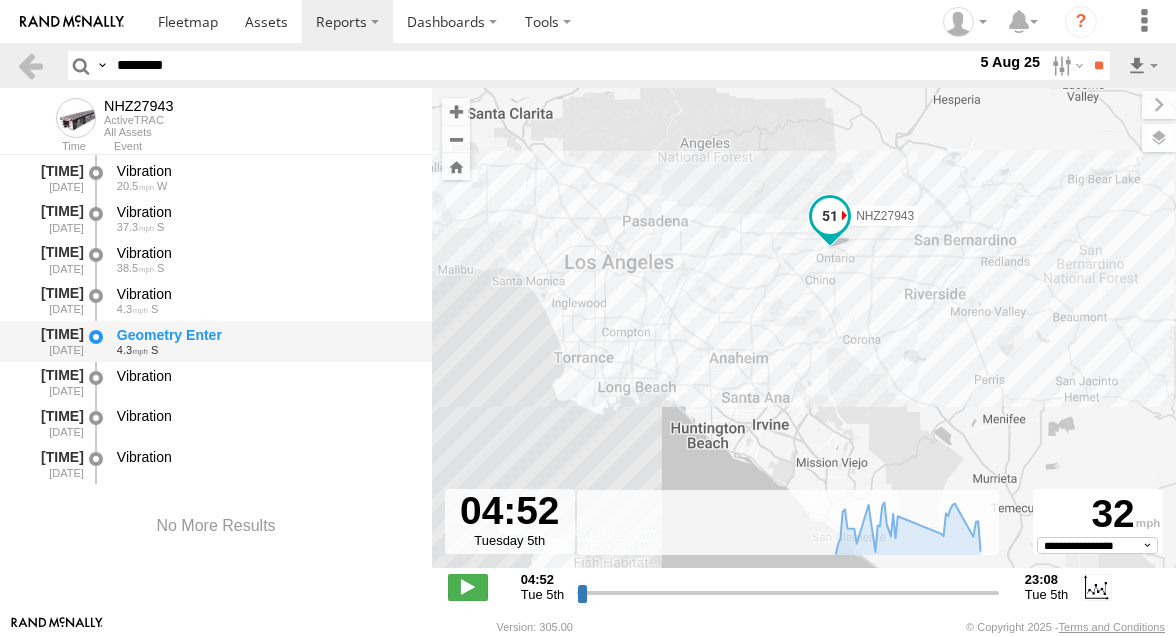 click on "Geometry Enter" at bounding box center (265, 335) 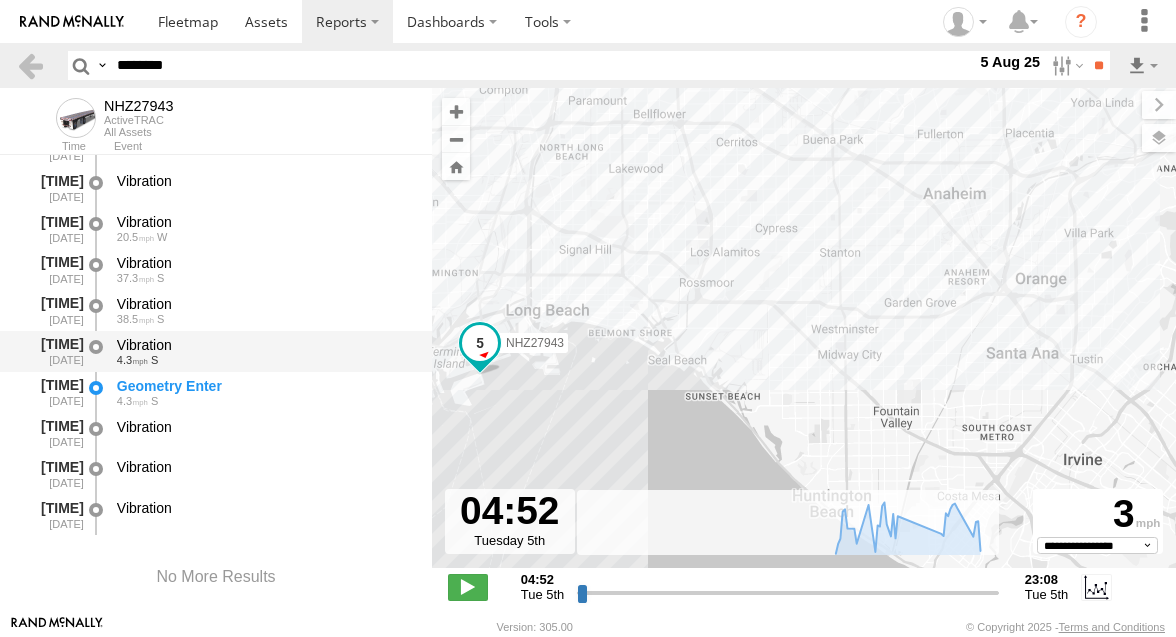 scroll, scrollTop: 1952, scrollLeft: 0, axis: vertical 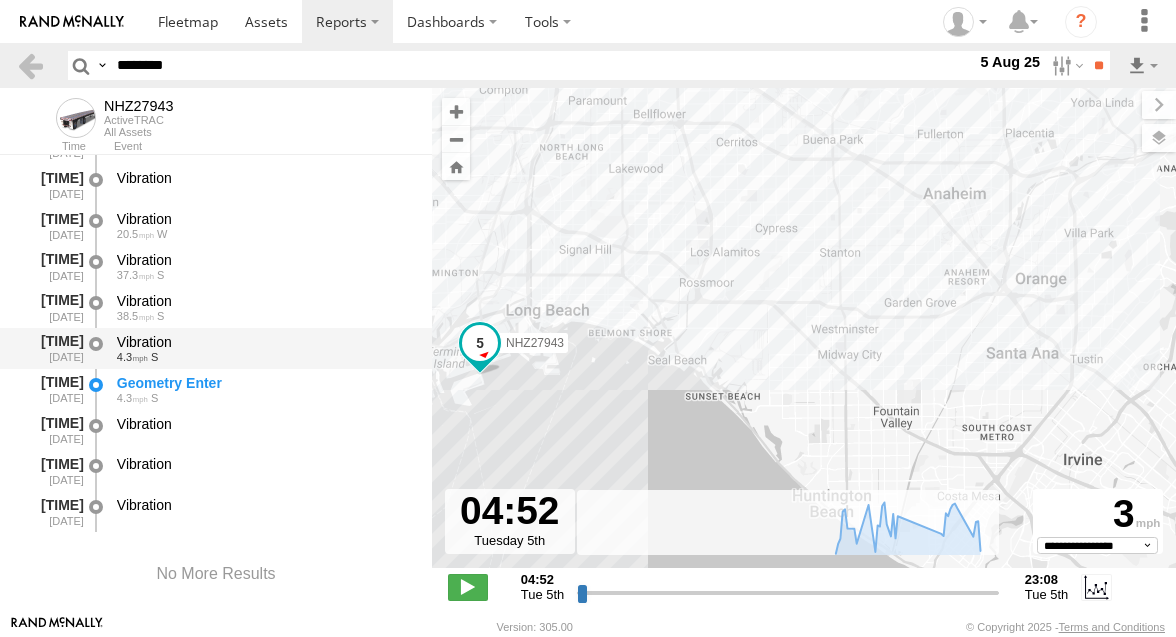 click on "Geometry Enter
4.3
S" at bounding box center (265, 389) 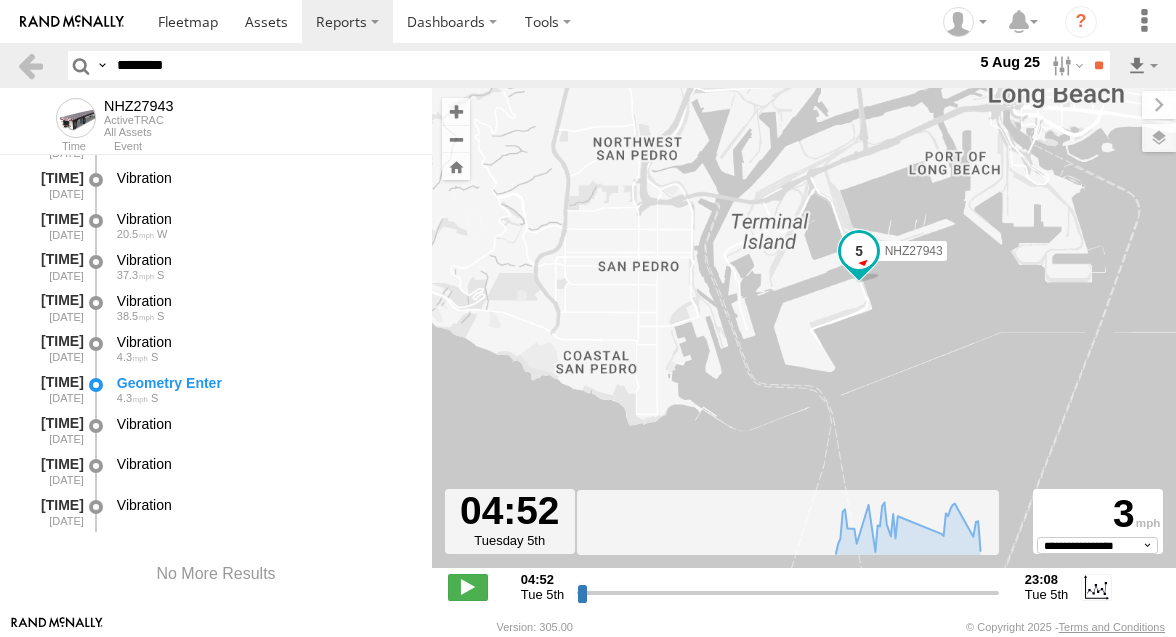 drag, startPoint x: 775, startPoint y: 368, endPoint x: 701, endPoint y: 366, distance: 74.02702 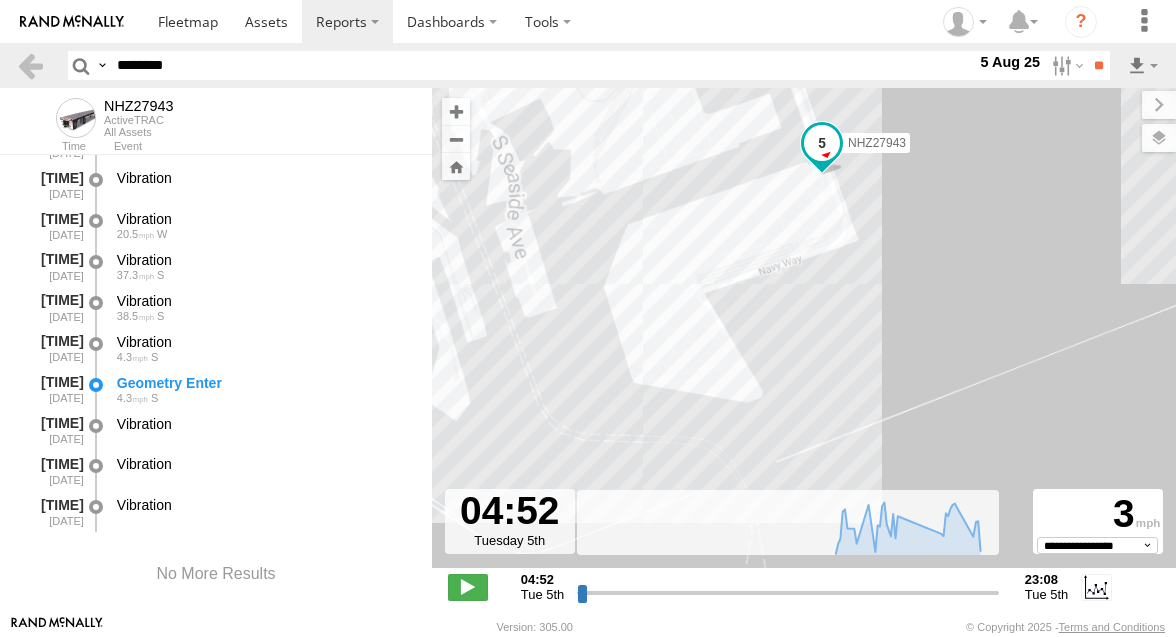 drag, startPoint x: 717, startPoint y: 356, endPoint x: 712, endPoint y: 421, distance: 65.192024 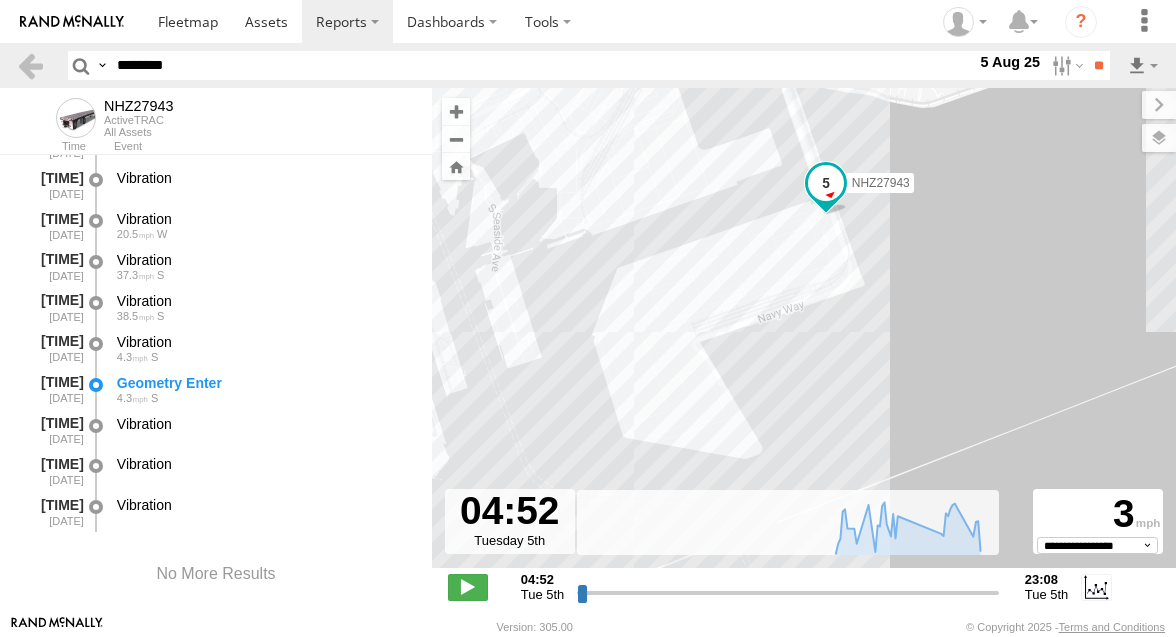 click on "NHZ27943" at bounding box center [804, 338] 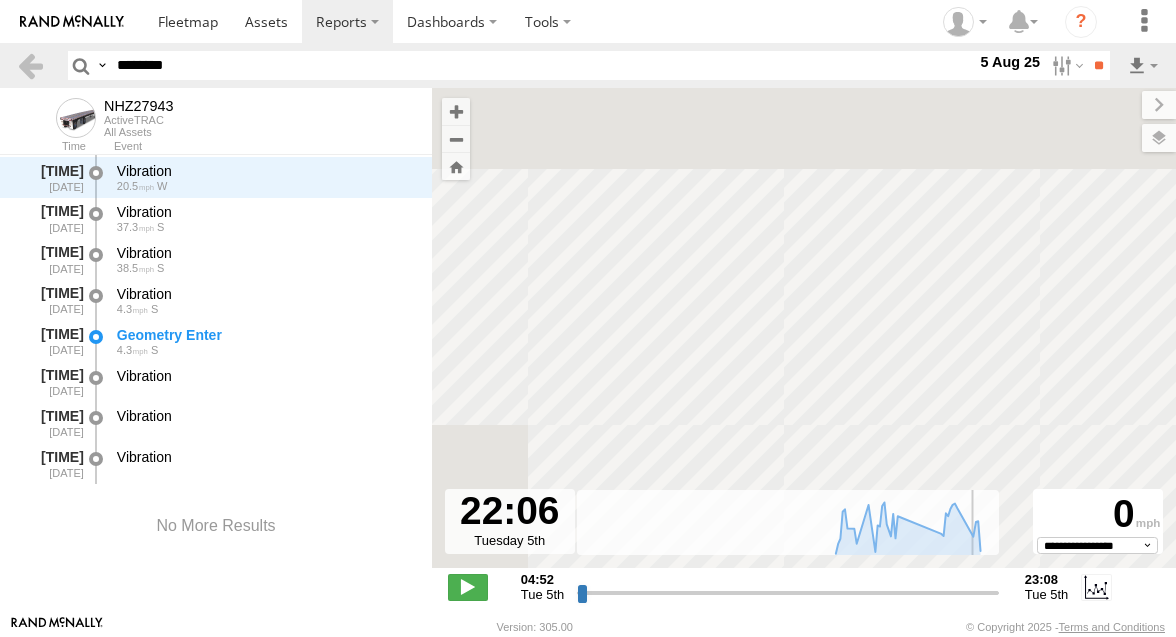 scroll, scrollTop: 2002, scrollLeft: 0, axis: vertical 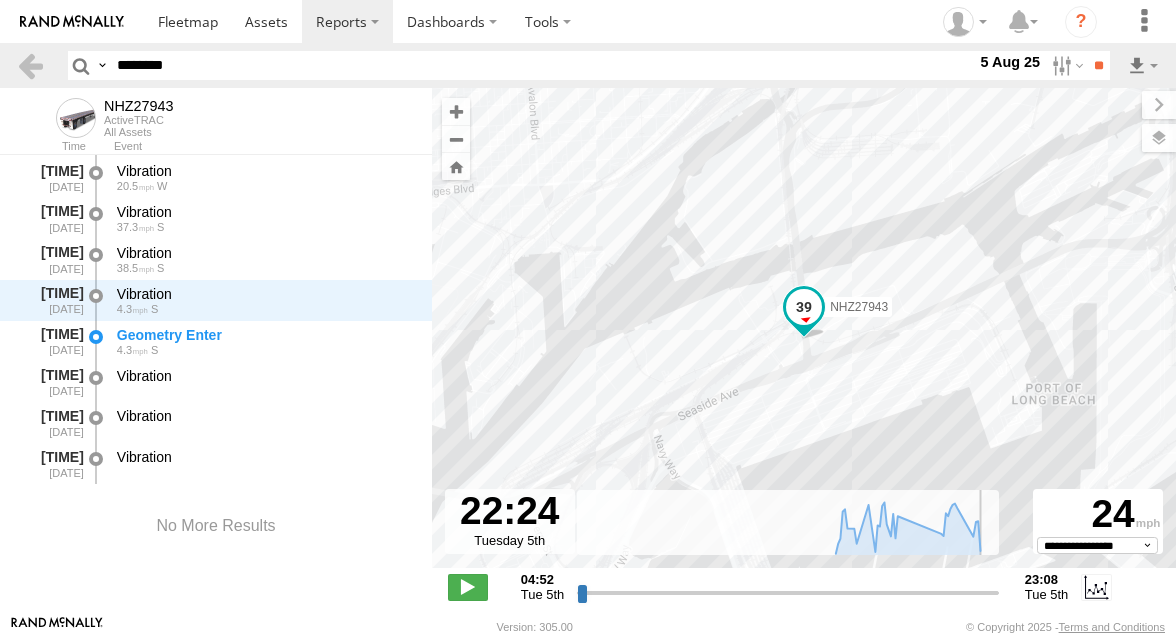 drag, startPoint x: 578, startPoint y: 596, endPoint x: 977, endPoint y: 580, distance: 399.32068 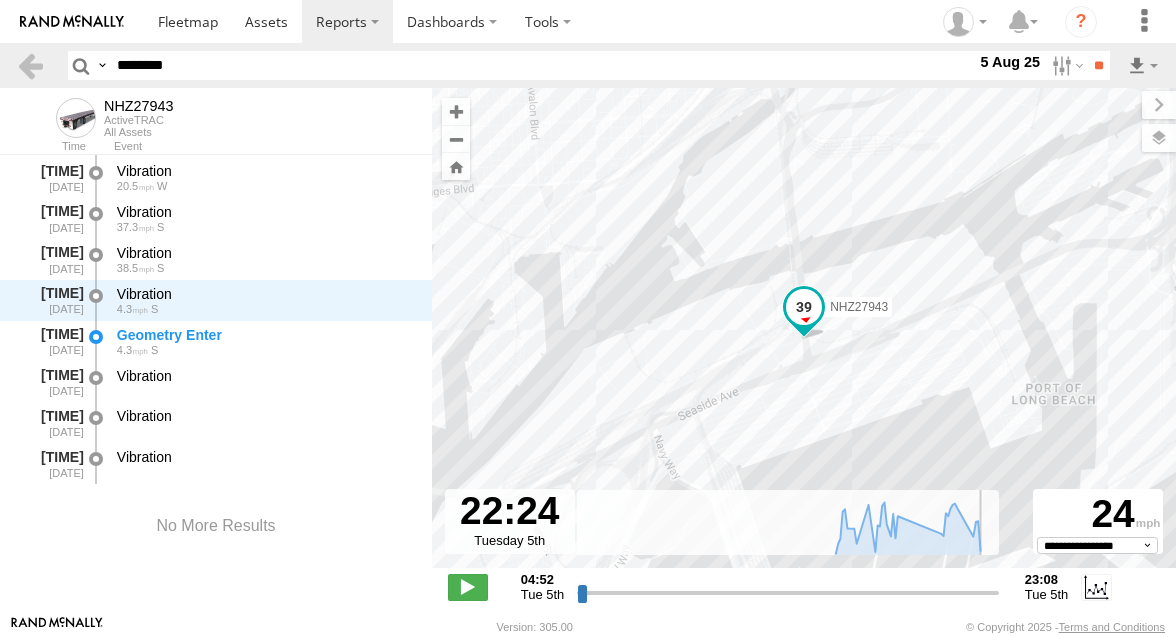click at bounding box center [788, 592] 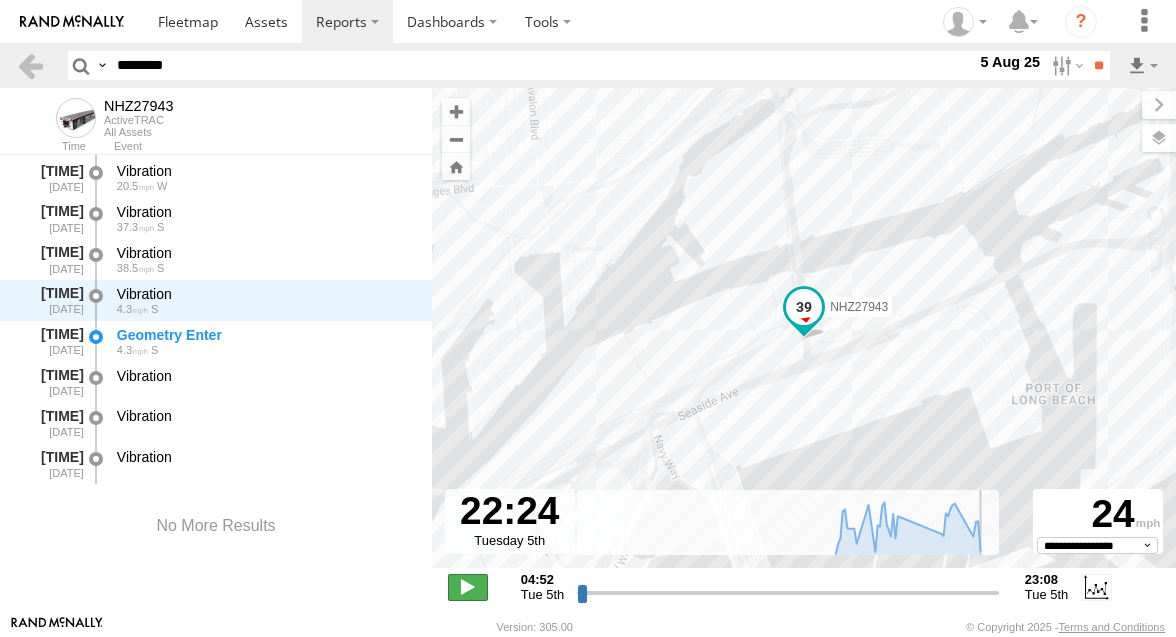click at bounding box center (468, 587) 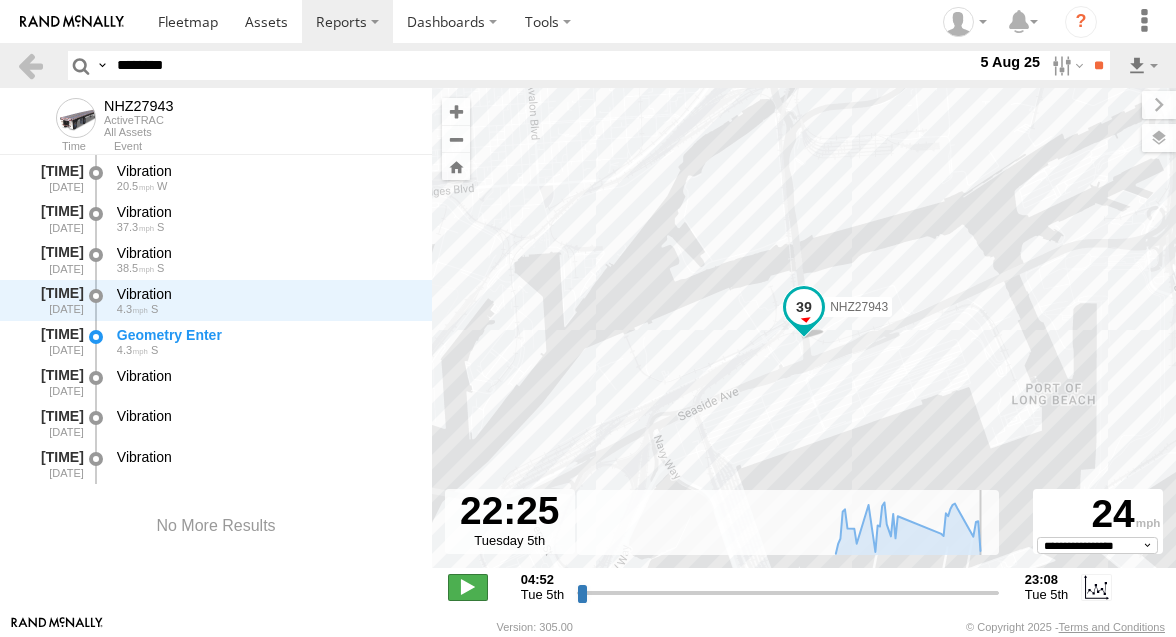 click at bounding box center (468, 587) 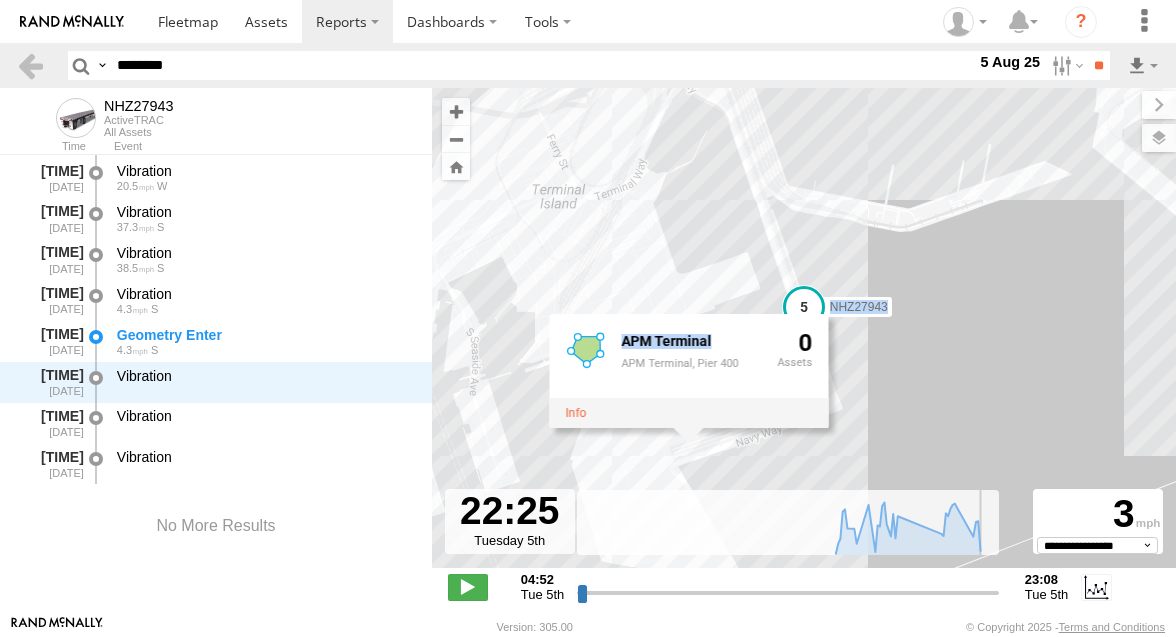 drag, startPoint x: 764, startPoint y: 345, endPoint x: 764, endPoint y: 266, distance: 79 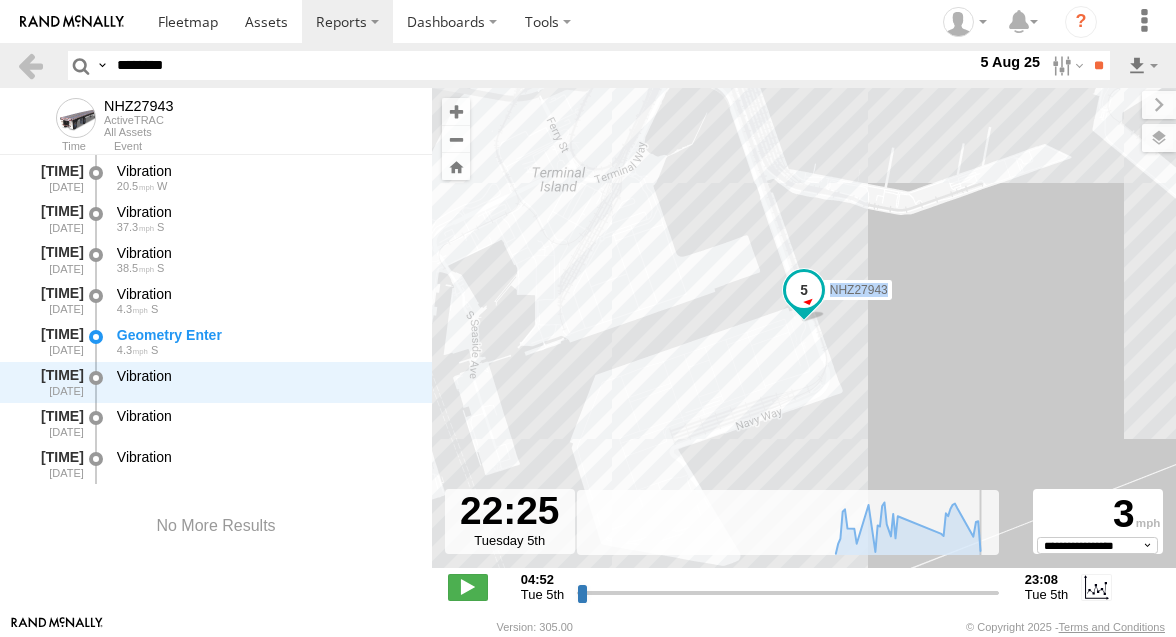 drag, startPoint x: 764, startPoint y: 266, endPoint x: 764, endPoint y: 123, distance: 143 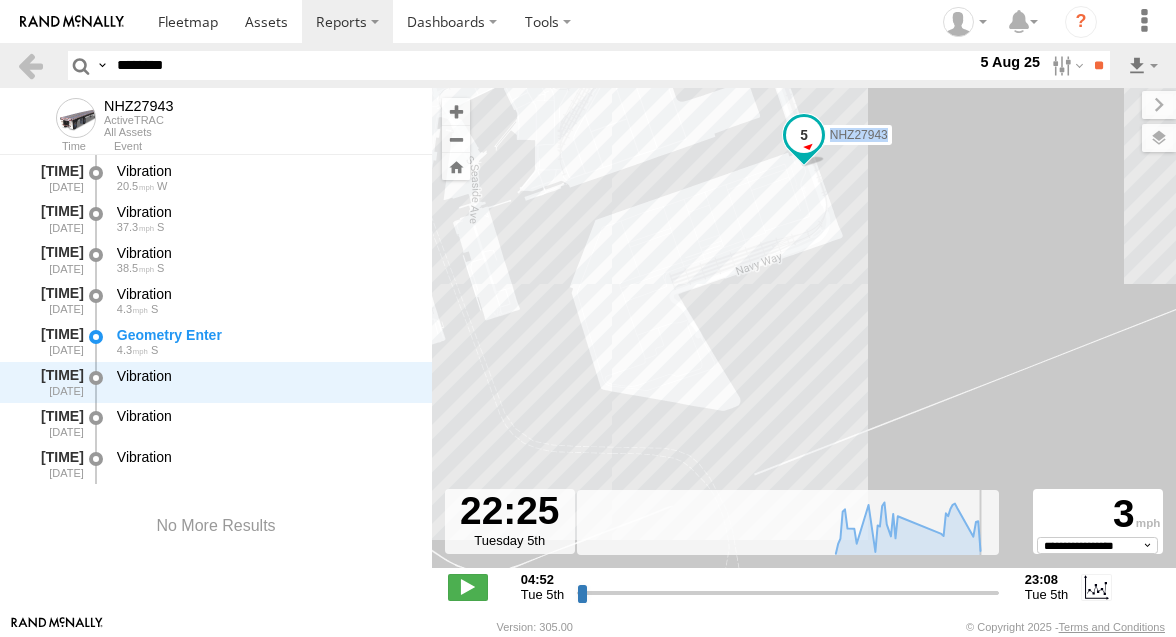 click on "NHZ27943" at bounding box center (804, 338) 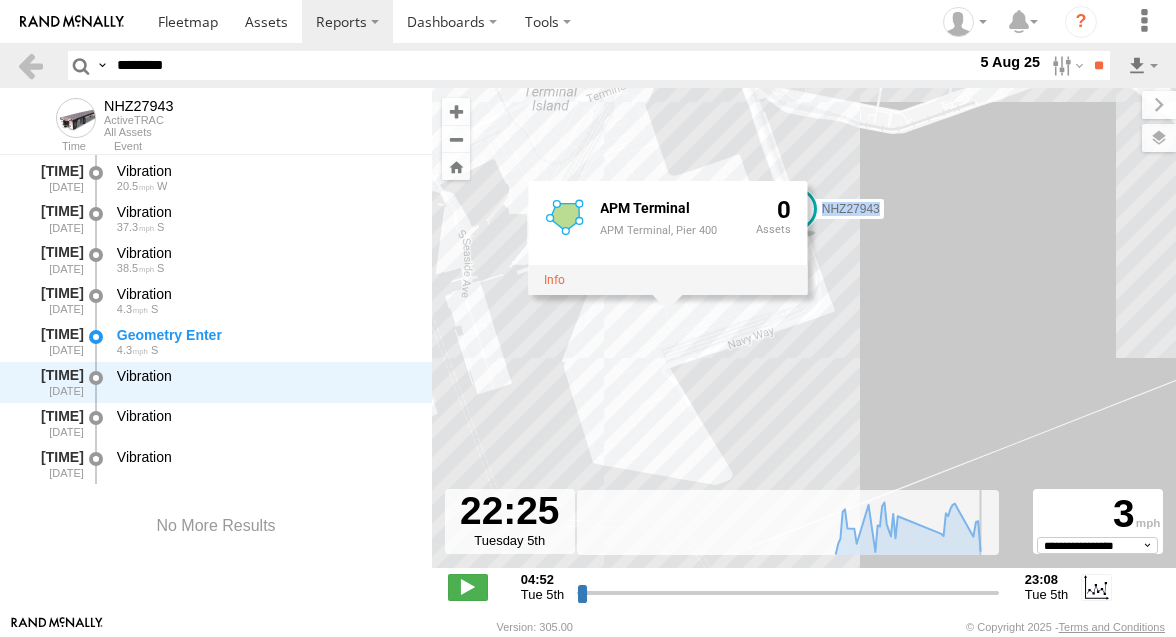 drag, startPoint x: 665, startPoint y: 304, endPoint x: 655, endPoint y: 389, distance: 85.58621 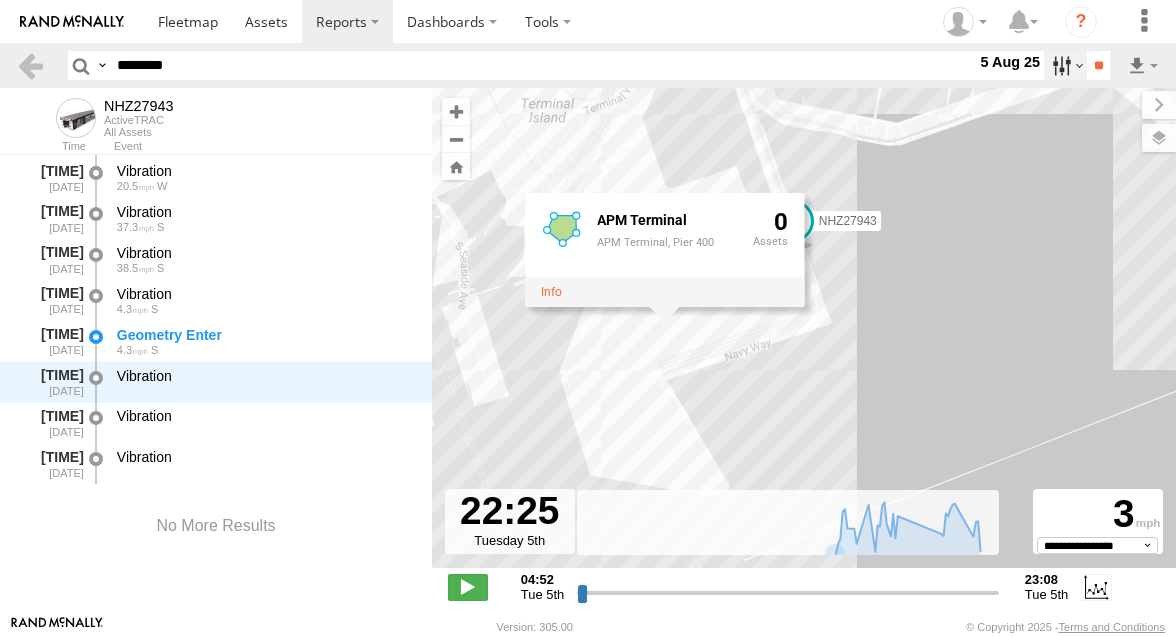 click at bounding box center [1065, 65] 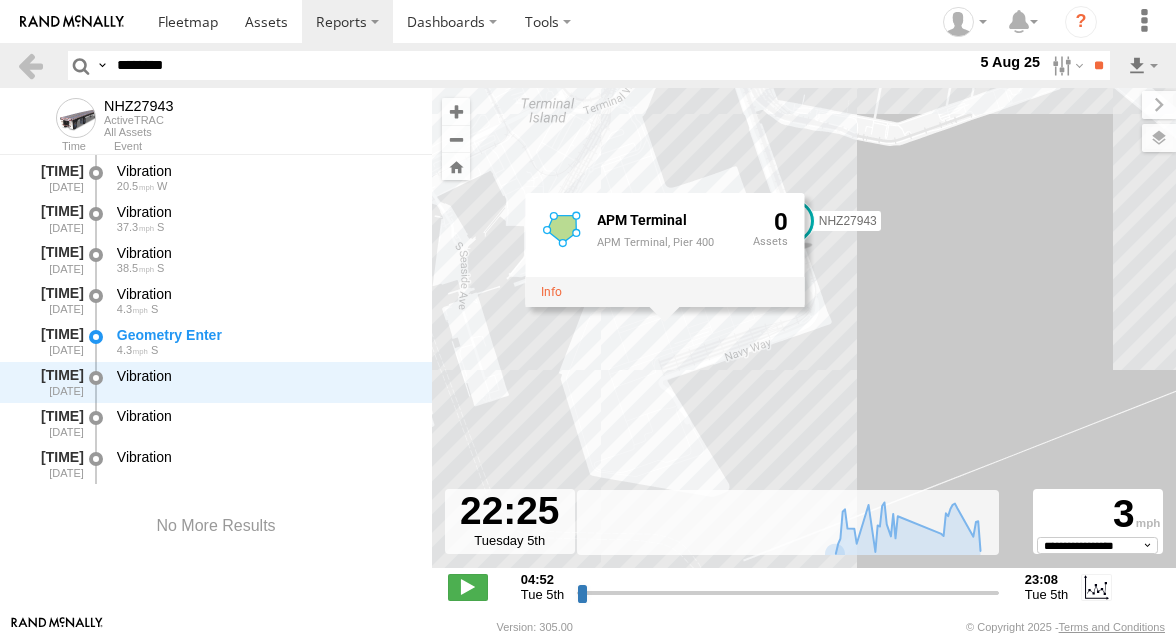 click at bounding box center (0, 0) 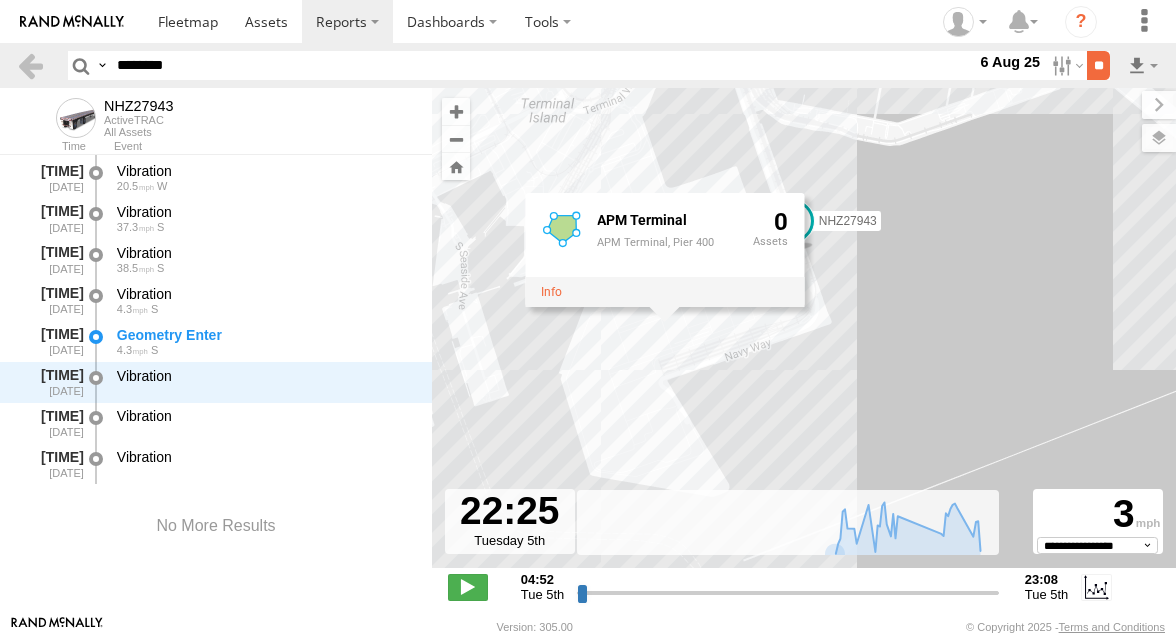 click on "**" at bounding box center (1098, 65) 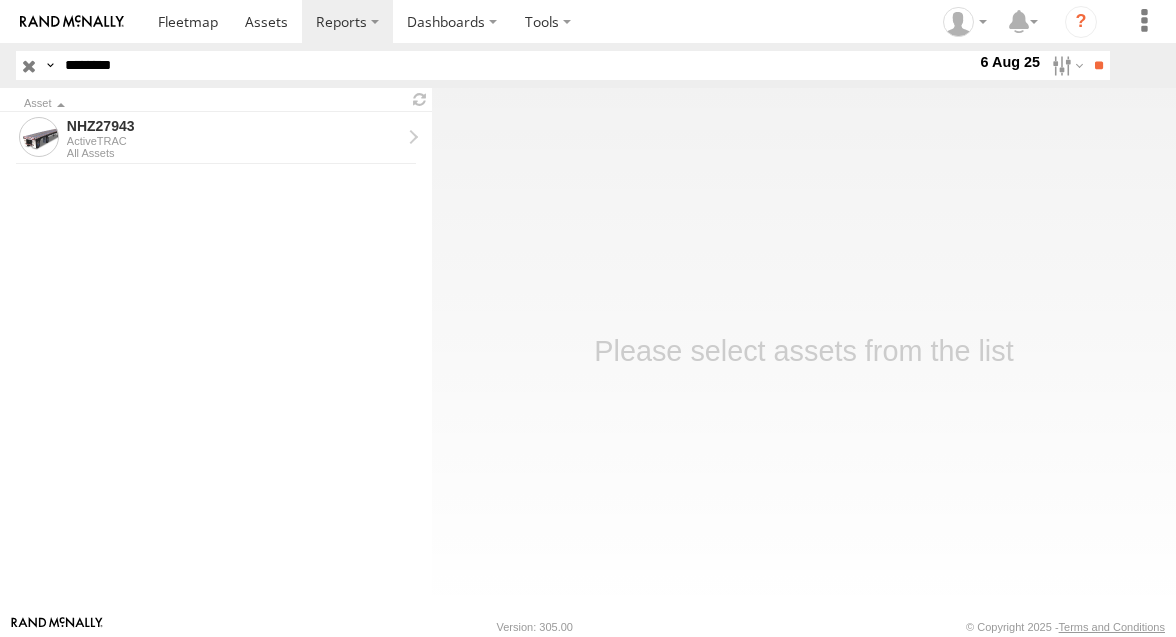scroll, scrollTop: 0, scrollLeft: 0, axis: both 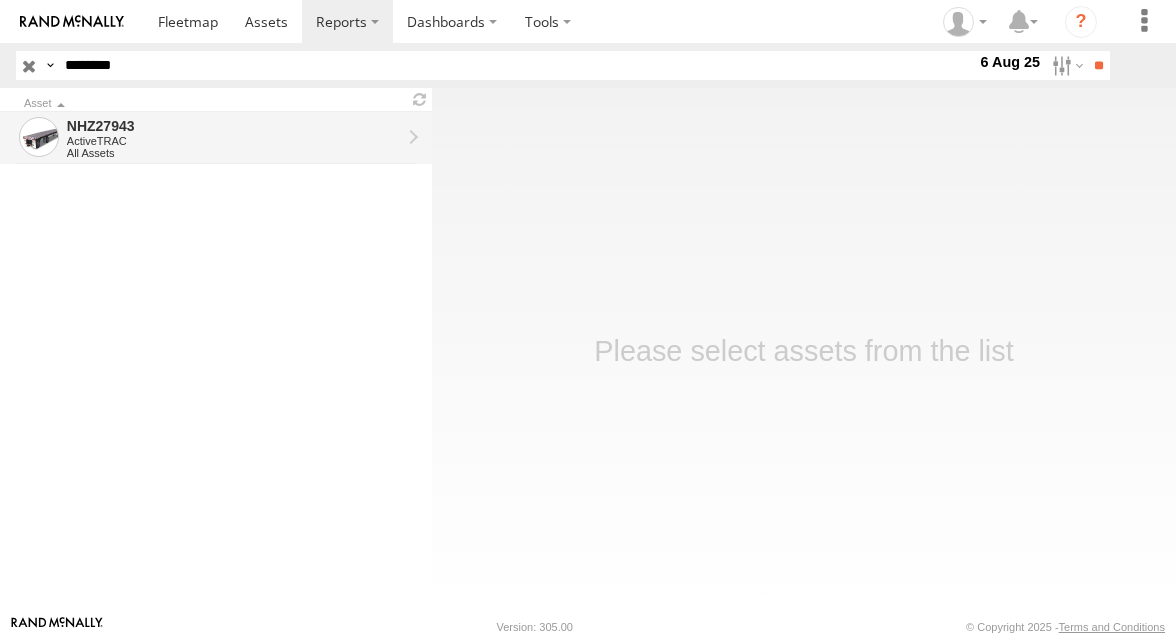 click on "NHZ27943" at bounding box center [234, 126] 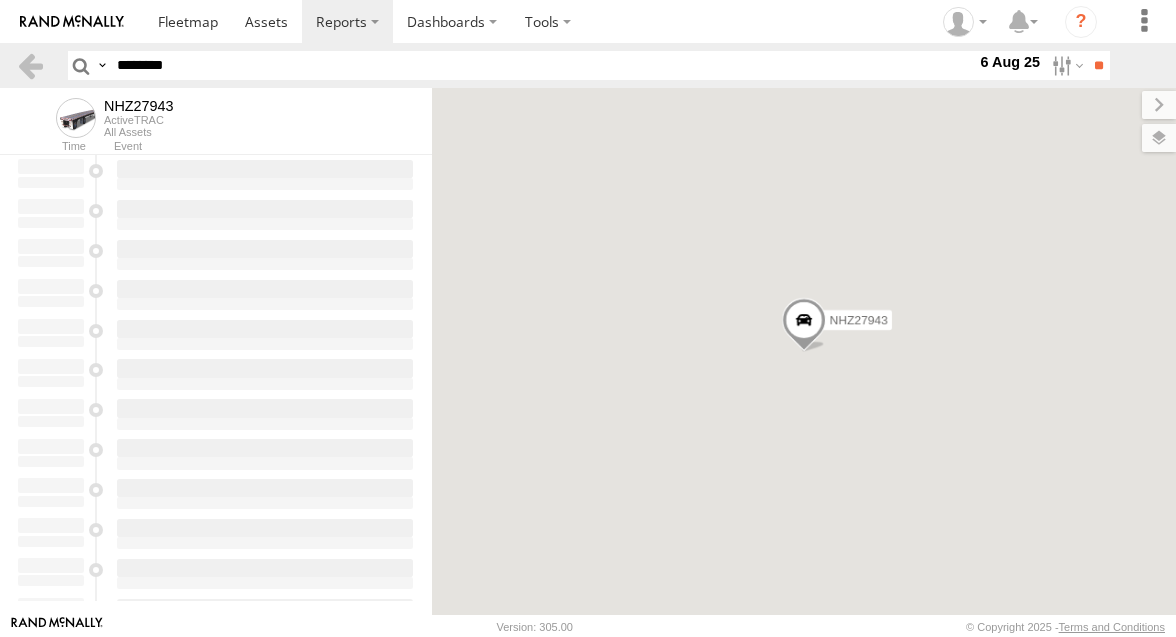 scroll, scrollTop: 0, scrollLeft: 0, axis: both 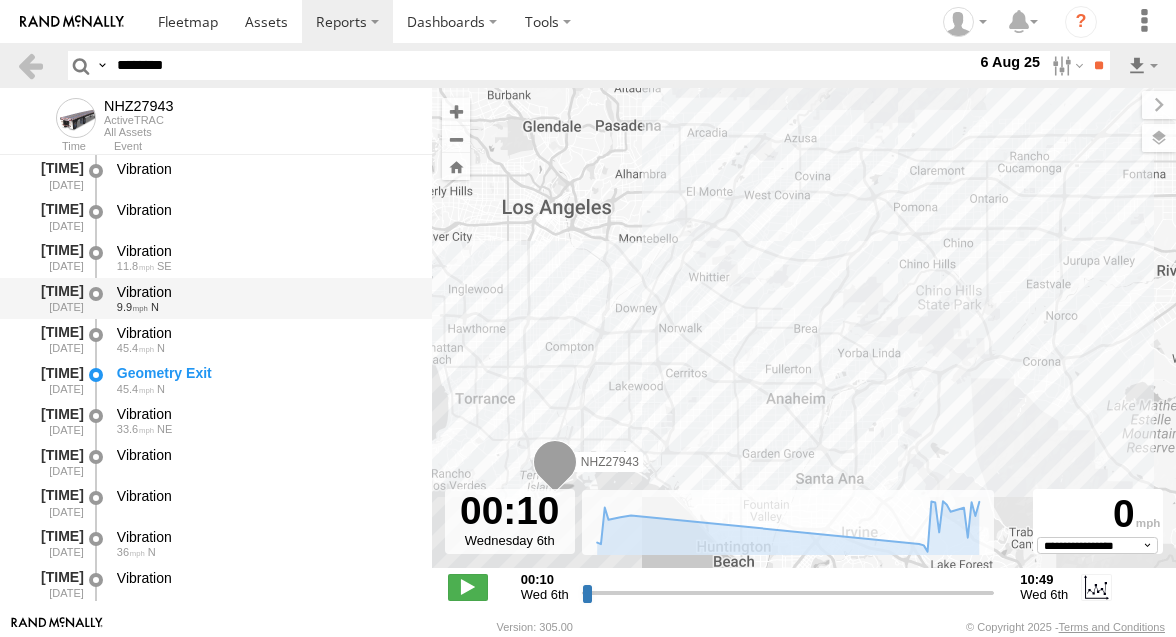click on "9.9
N" at bounding box center (265, 307) 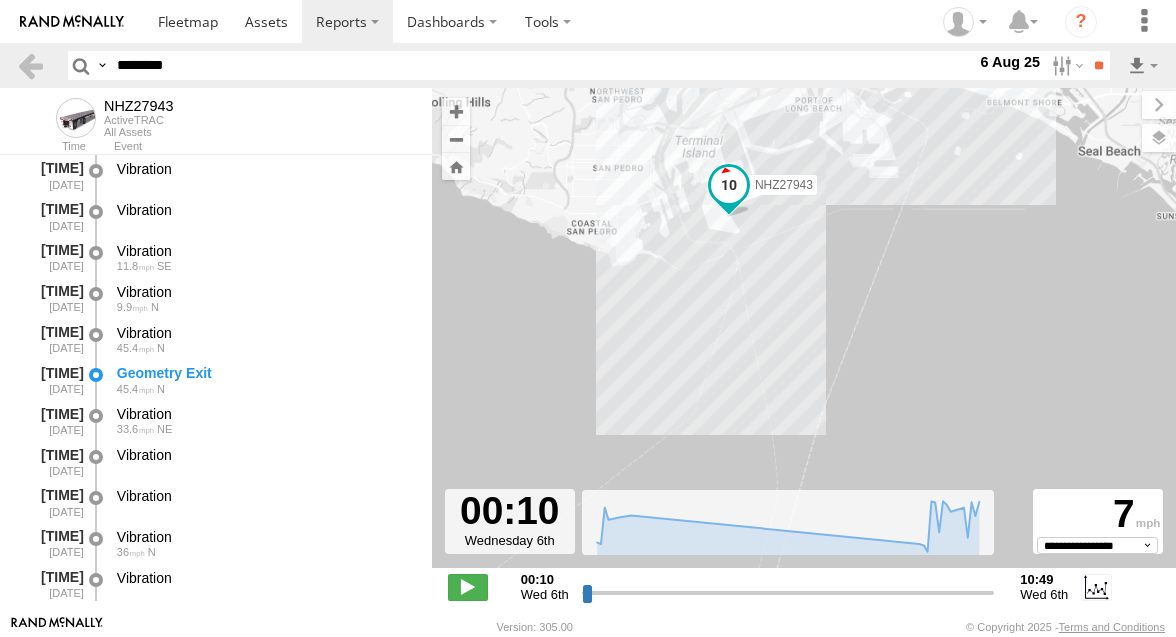 drag, startPoint x: 807, startPoint y: 351, endPoint x: 807, endPoint y: 369, distance: 18 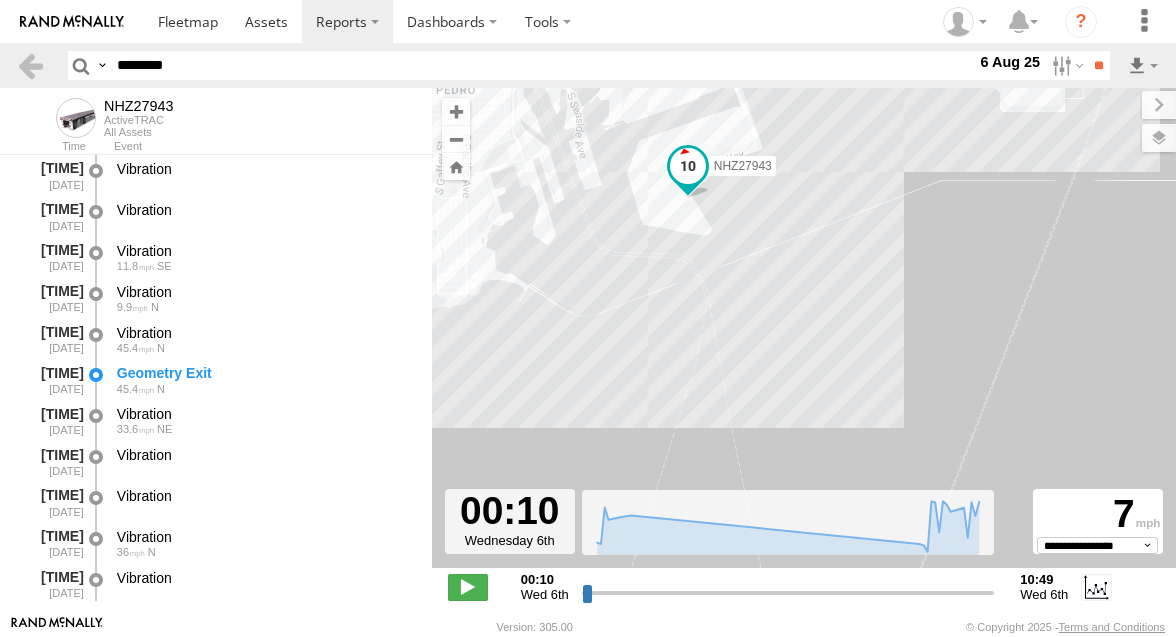 drag, startPoint x: 746, startPoint y: 284, endPoint x: 739, endPoint y: 409, distance: 125.19585 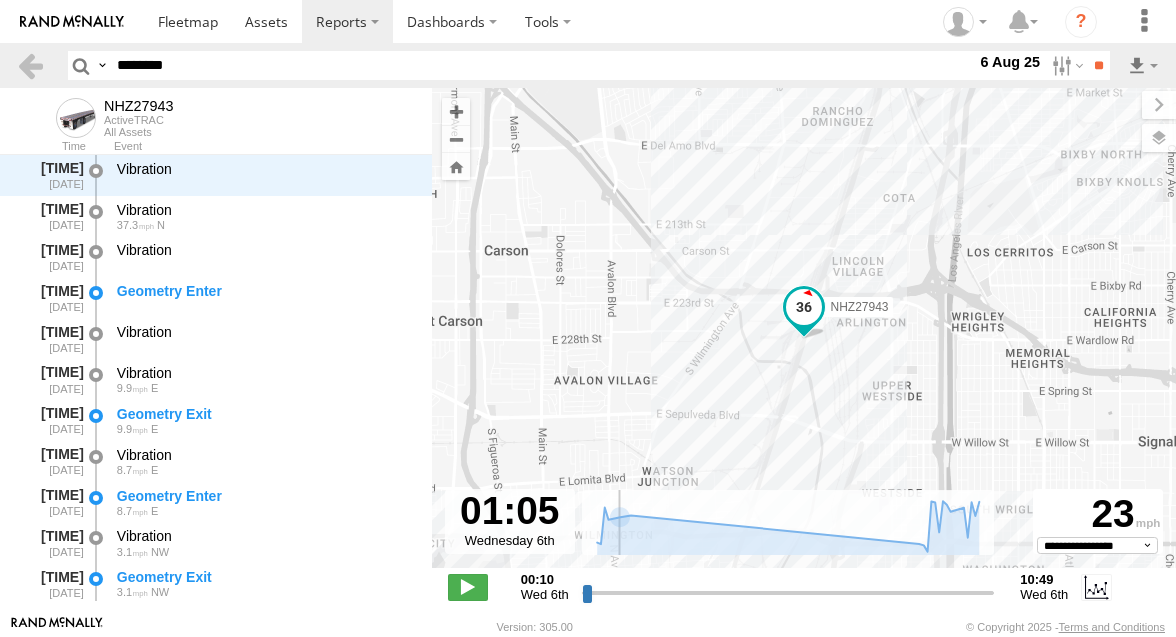 scroll, scrollTop: 409, scrollLeft: 0, axis: vertical 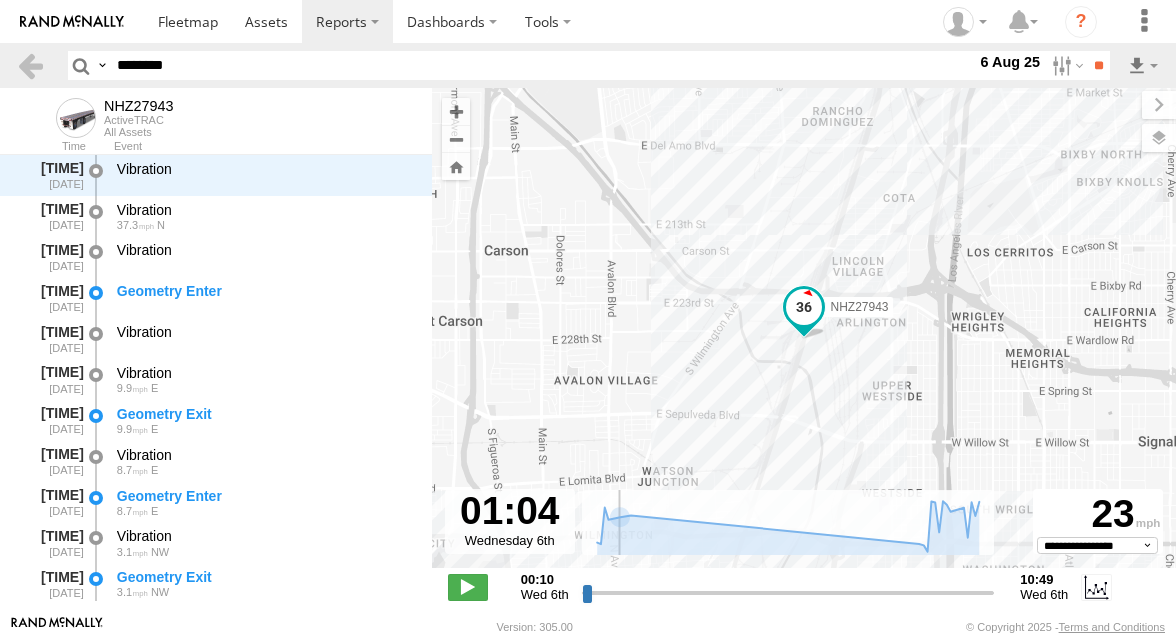 drag, startPoint x: 584, startPoint y: 591, endPoint x: 620, endPoint y: 586, distance: 36.345562 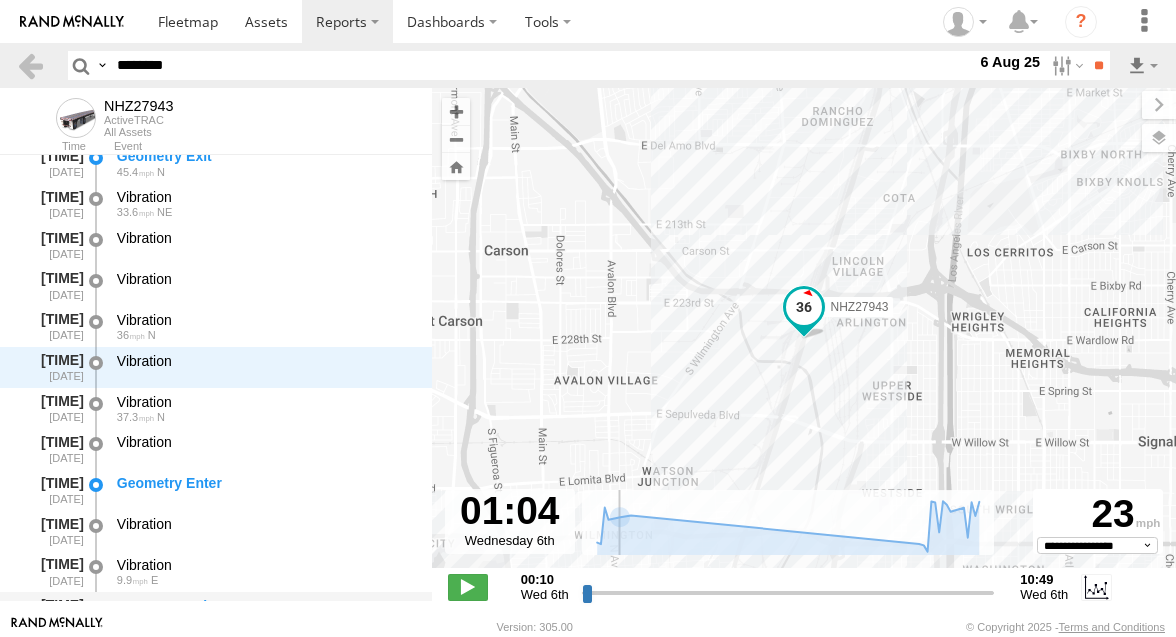 scroll, scrollTop: 0, scrollLeft: 0, axis: both 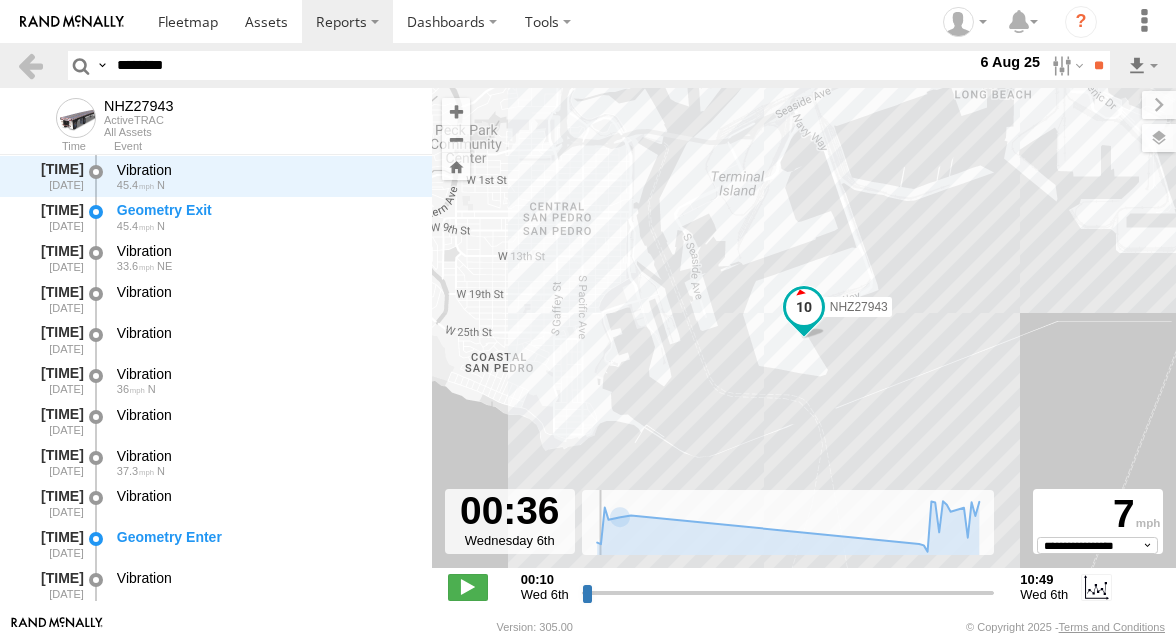 drag, startPoint x: 622, startPoint y: 595, endPoint x: 602, endPoint y: 592, distance: 20.22375 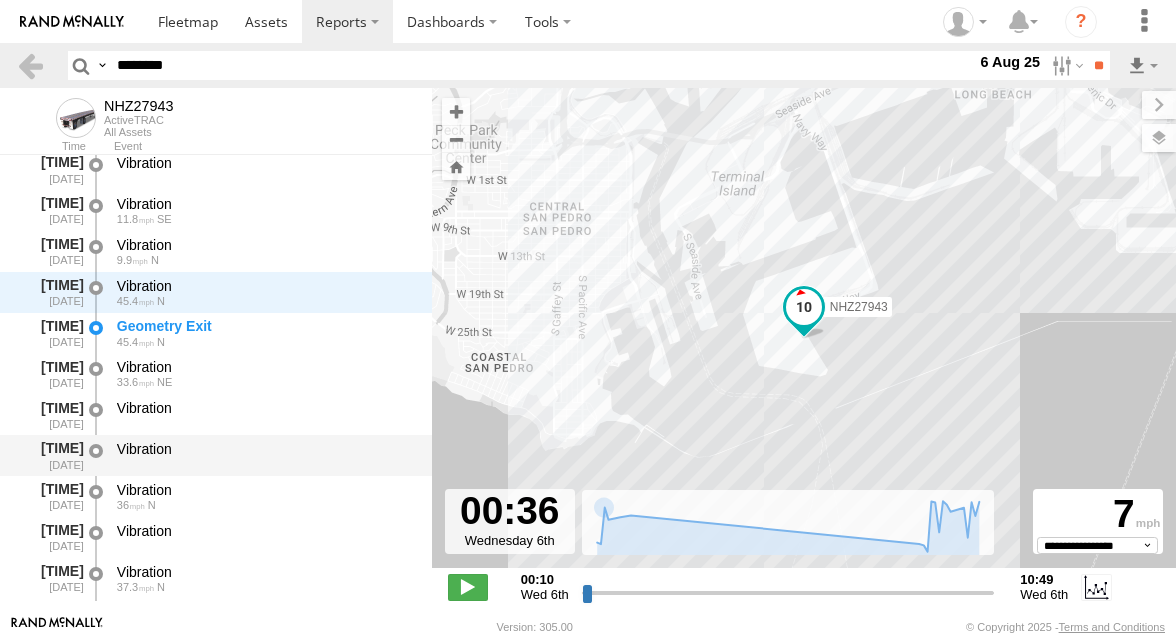 scroll, scrollTop: 0, scrollLeft: 0, axis: both 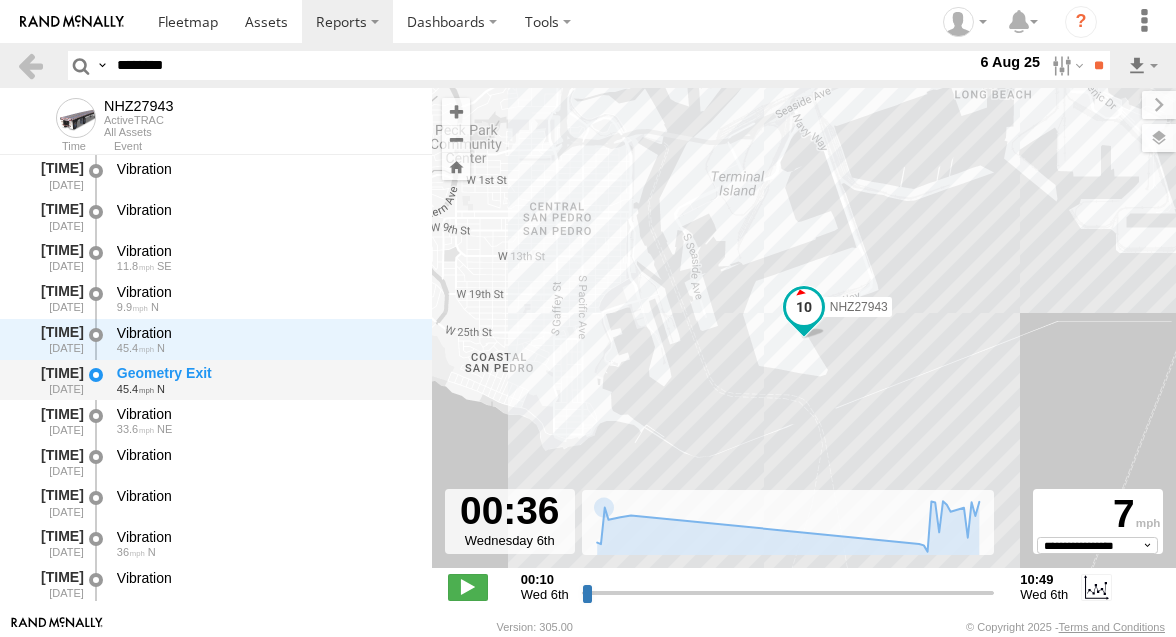 click on "Geometry Exit" at bounding box center (265, 373) 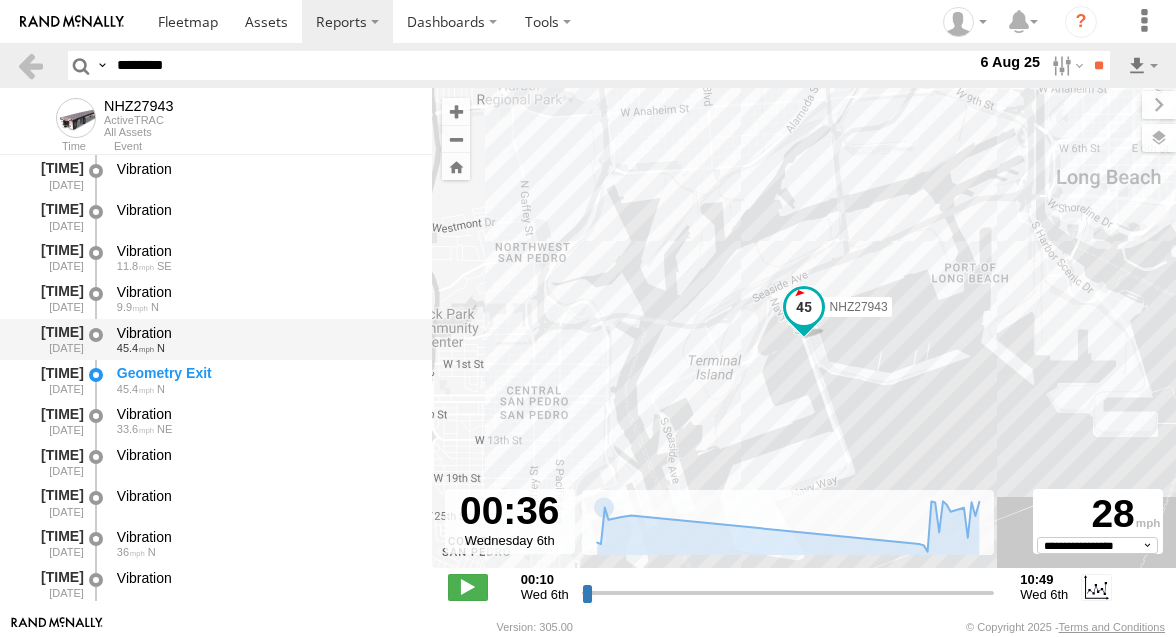 click on "Vibration
45.4
N" at bounding box center (265, 339) 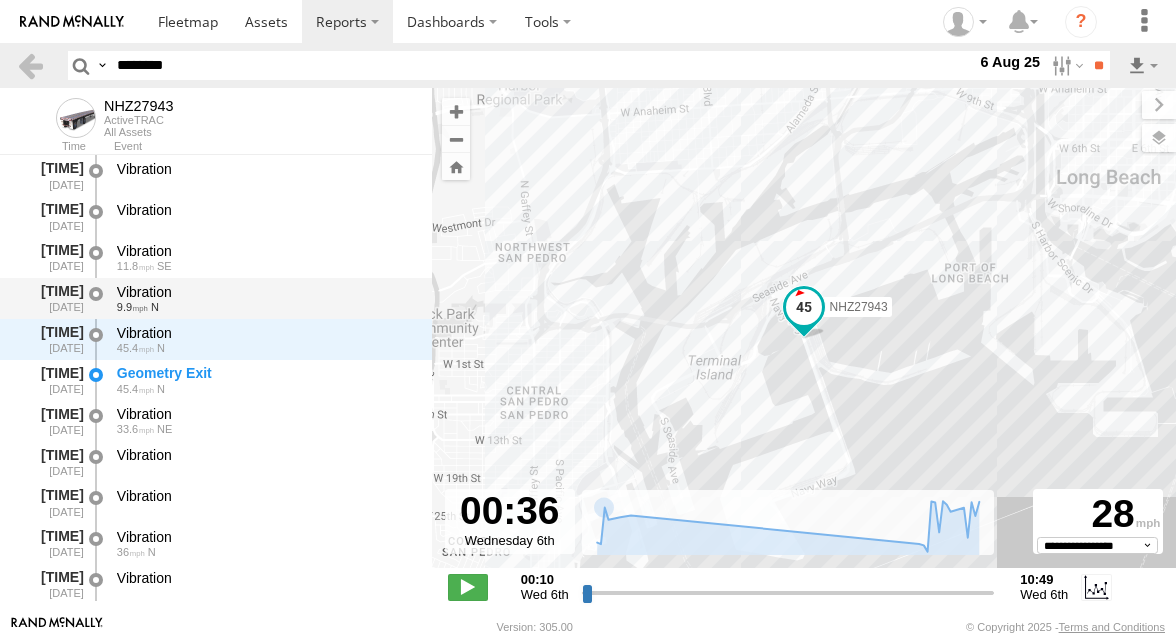 click on "9.9
N" at bounding box center (265, 307) 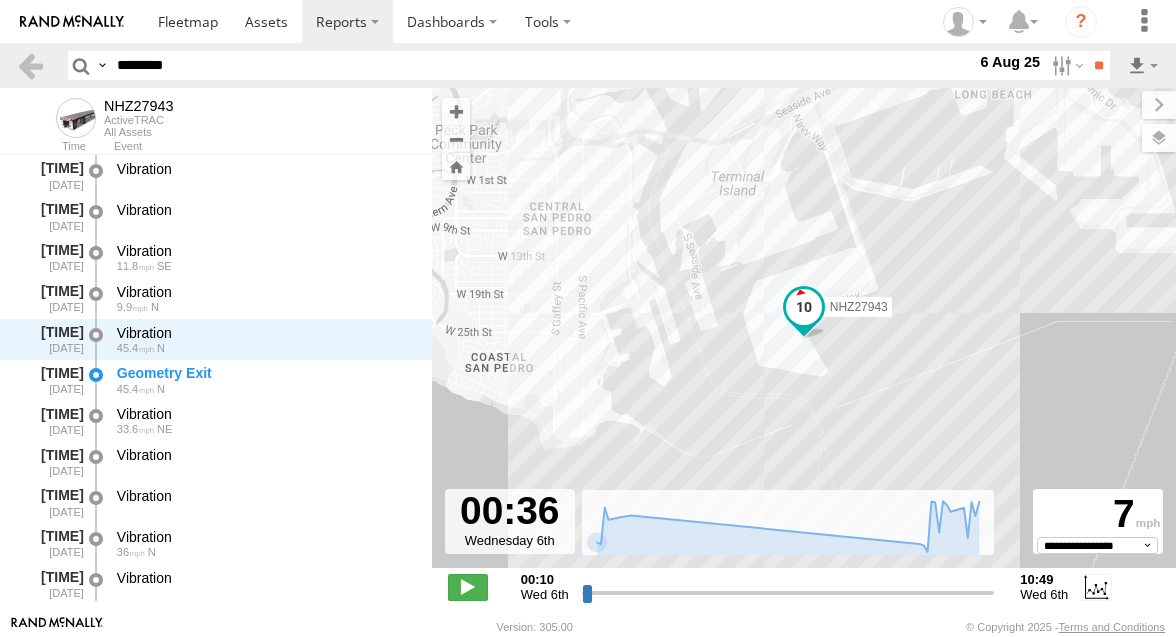 click on "NHZ27943" at bounding box center [804, 338] 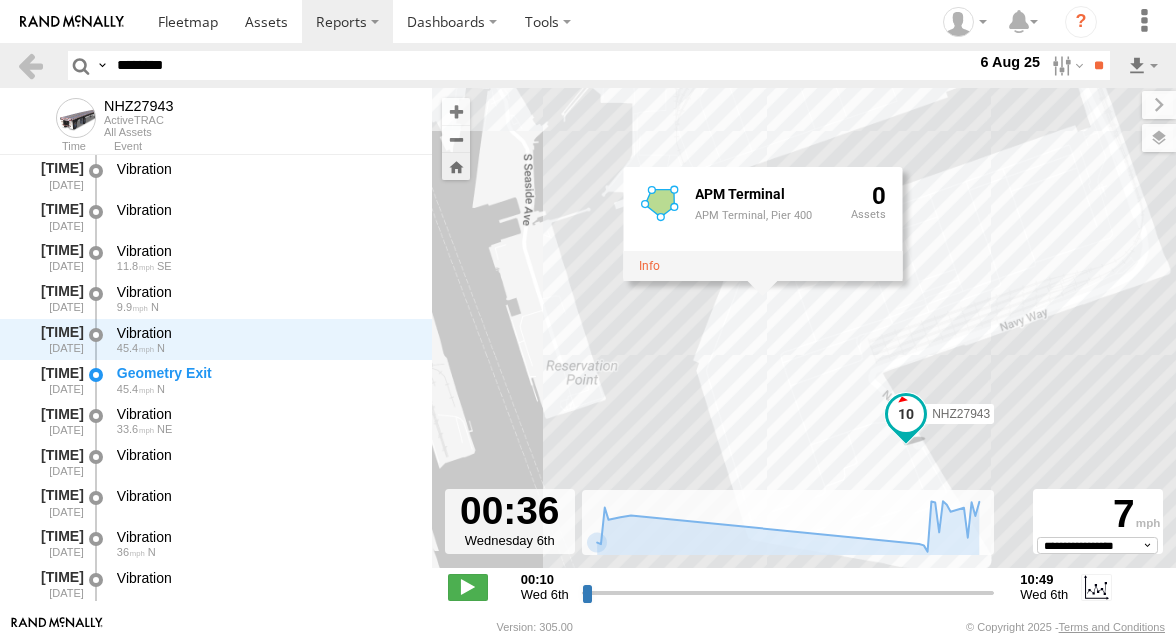 drag, startPoint x: 763, startPoint y: 296, endPoint x: 684, endPoint y: 285, distance: 79.762146 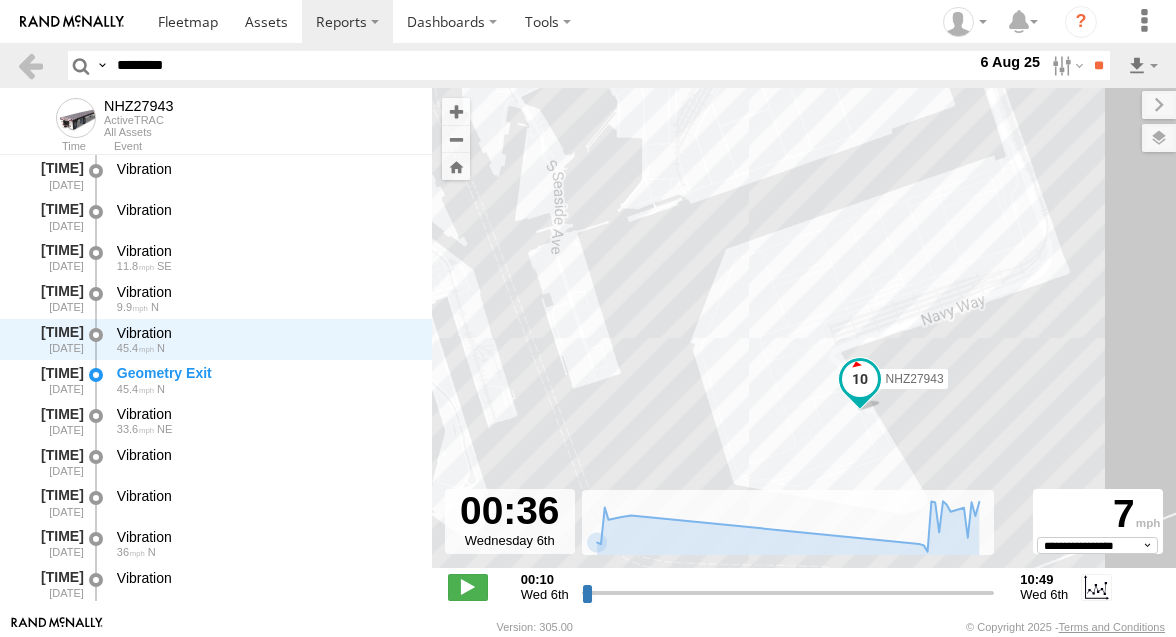 drag, startPoint x: 862, startPoint y: 298, endPoint x: 745, endPoint y: 288, distance: 117.426575 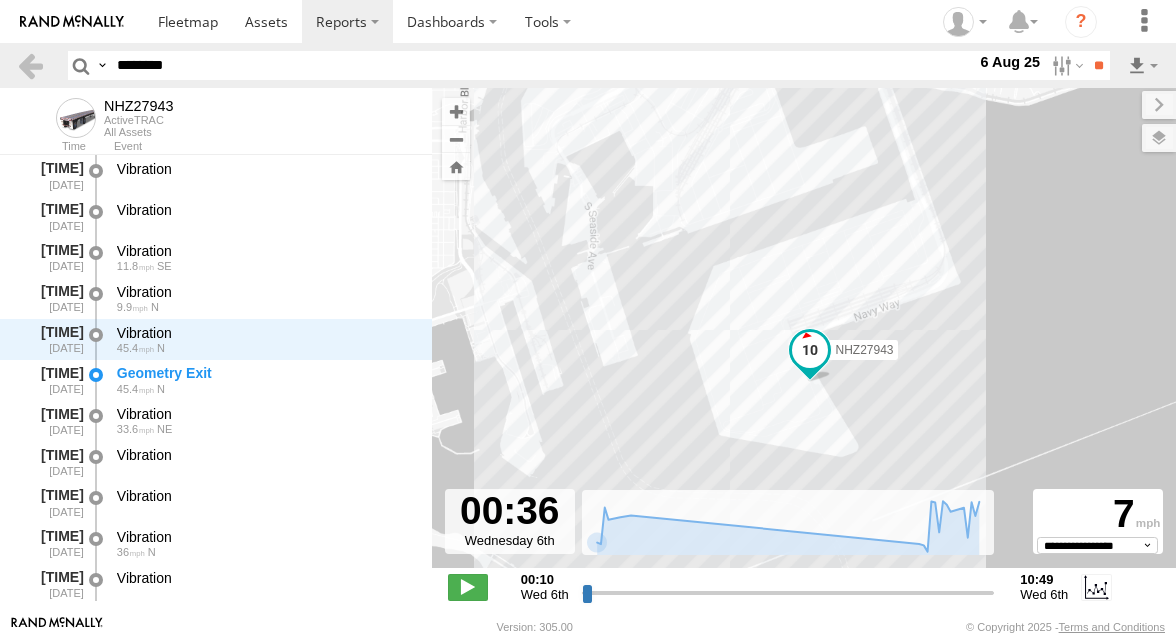 click on "NHZ27943" at bounding box center (804, 338) 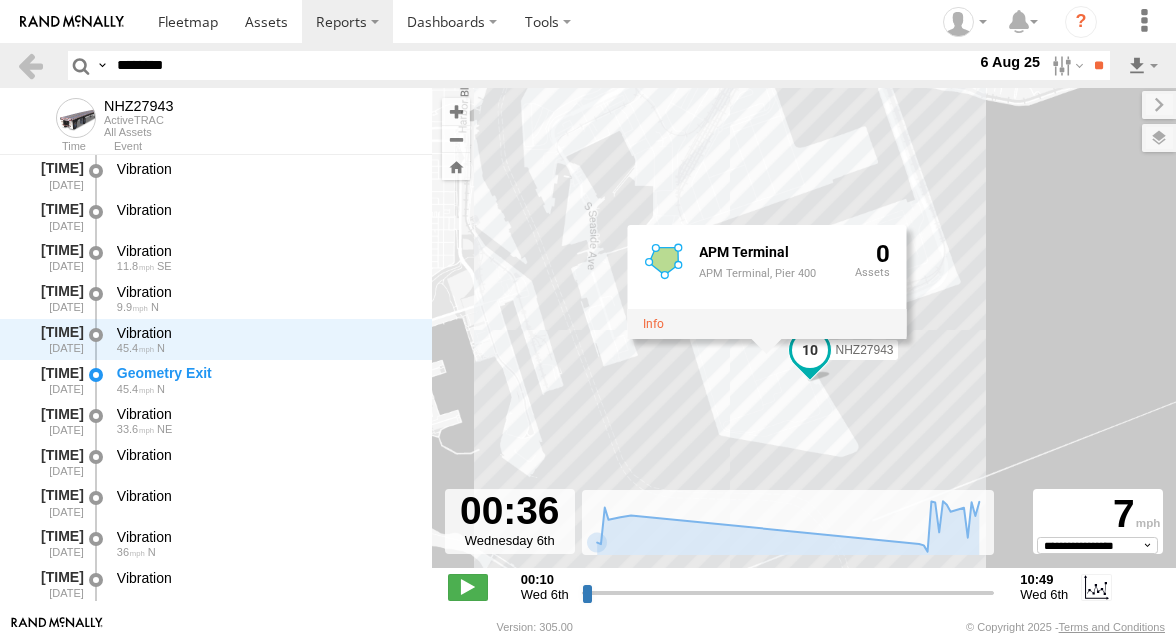 click on "NHZ27943 APM Terminal APM Terminal, Pier 400 0" at bounding box center (804, 338) 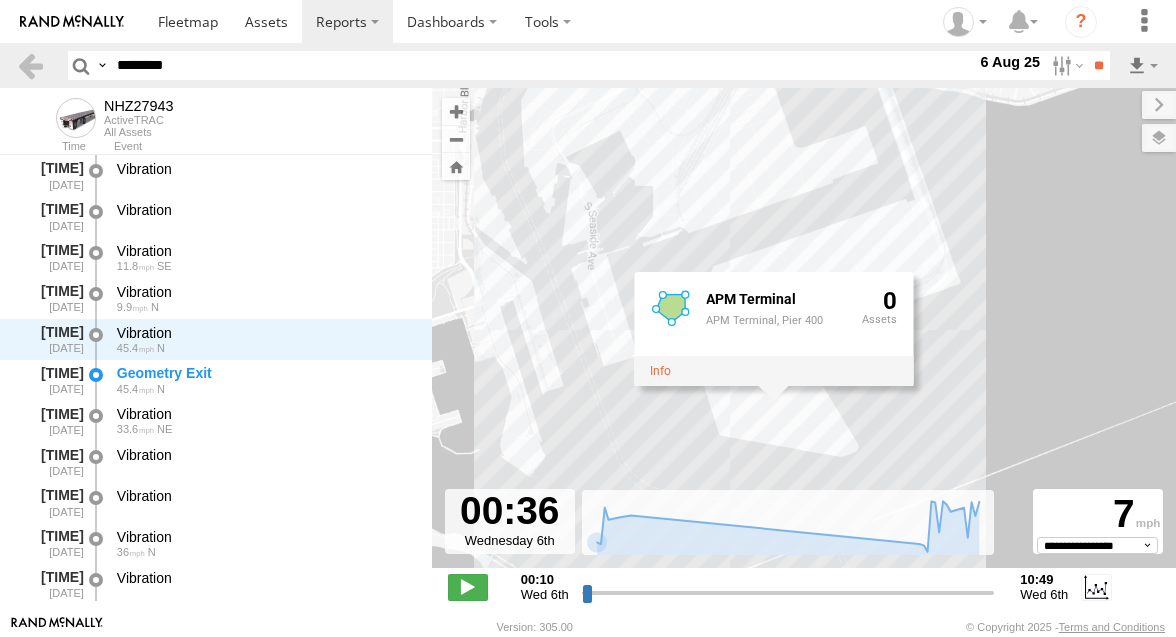 click on "NHZ27943 APM Terminal APM Terminal, Pier 400 0" at bounding box center (804, 338) 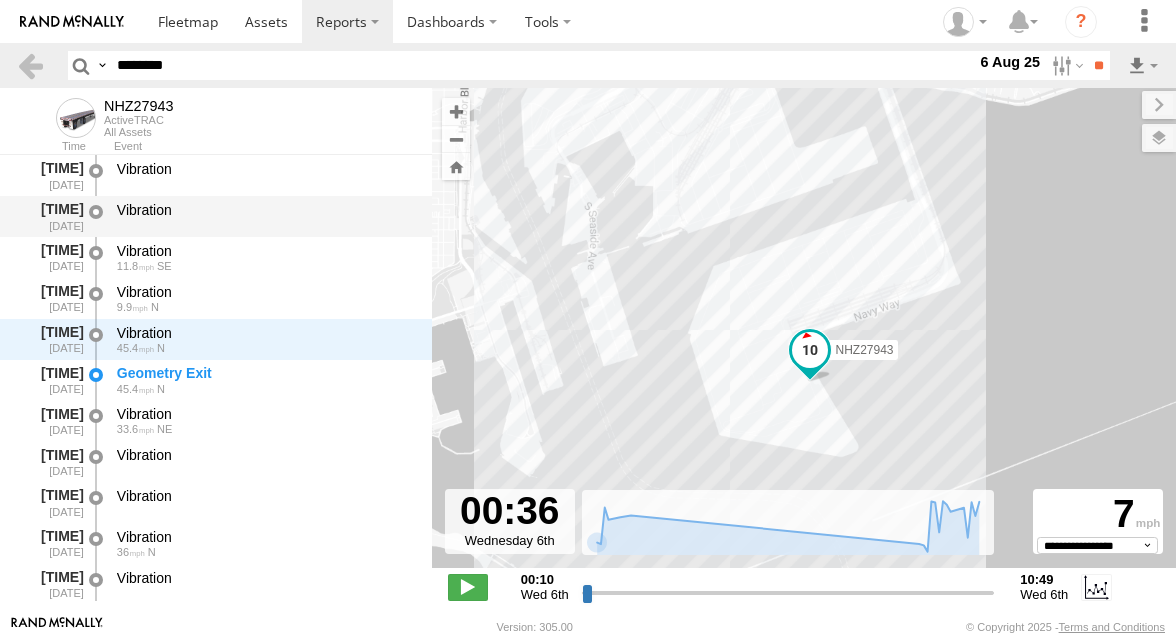 click on "Vibration" at bounding box center [265, 216] 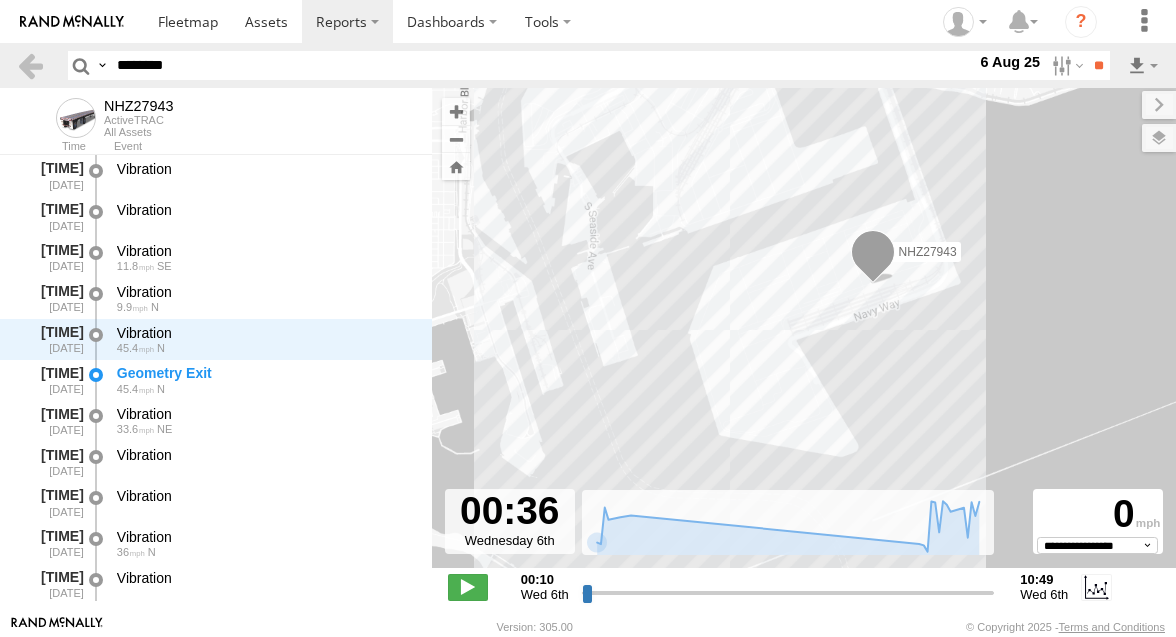click on "NHZ27943" at bounding box center [804, 338] 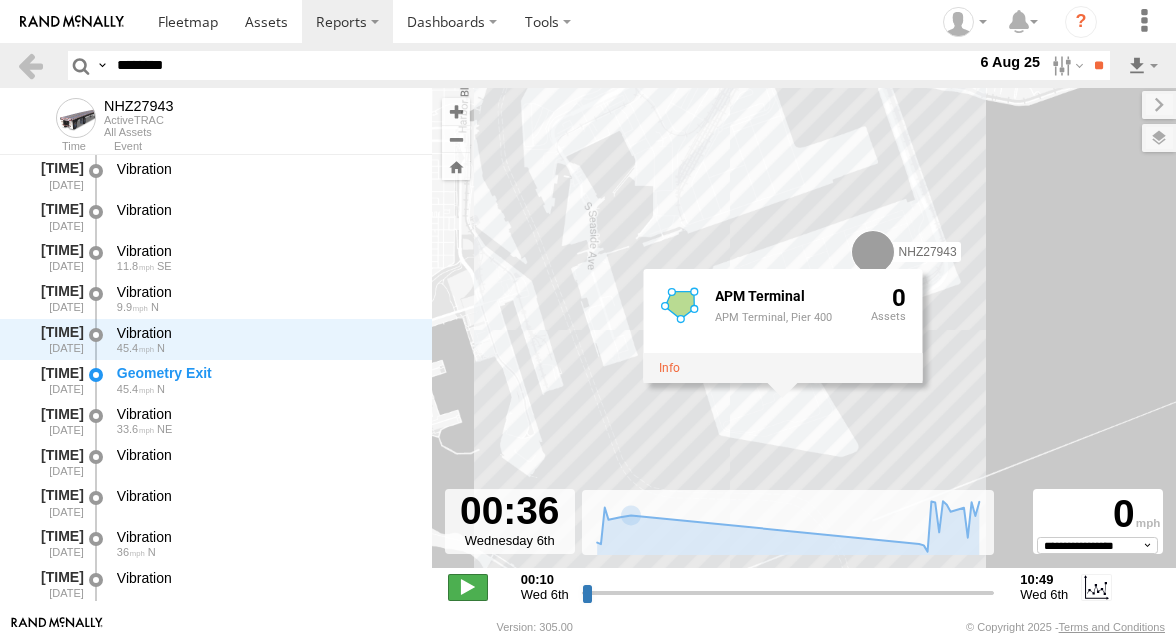 click at bounding box center [468, 587] 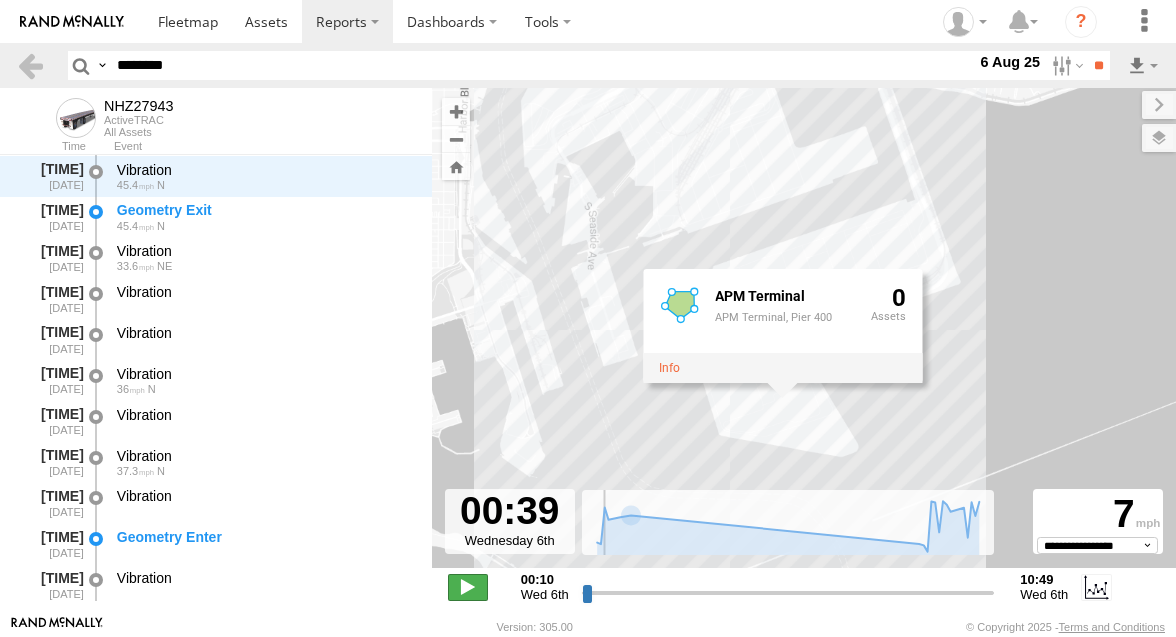scroll, scrollTop: 163, scrollLeft: 0, axis: vertical 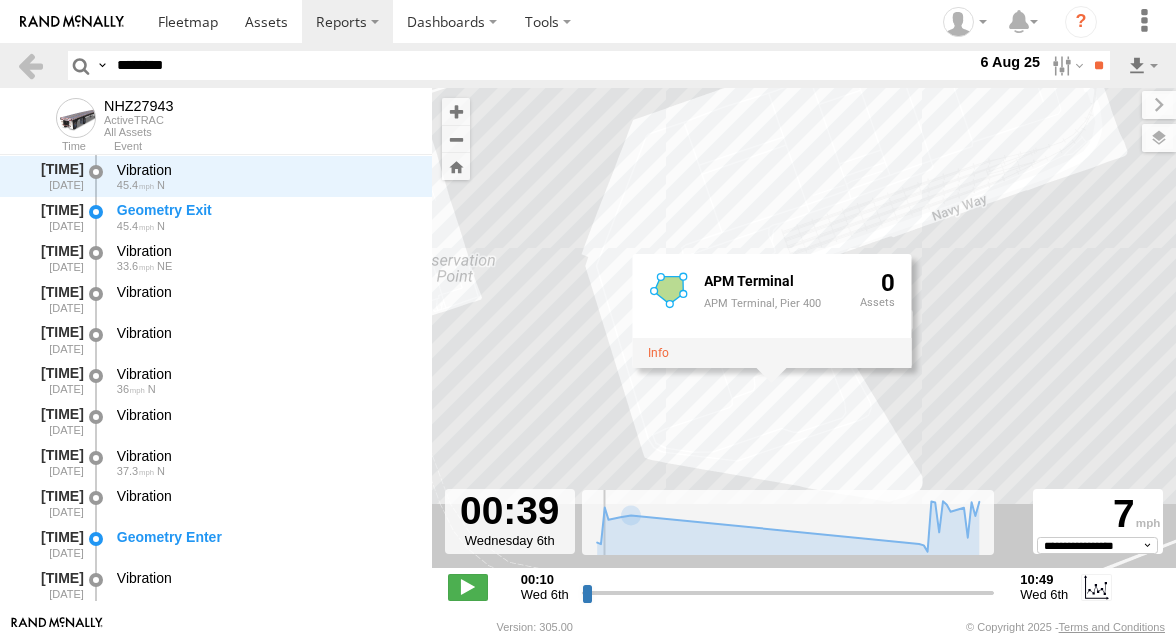 drag, startPoint x: 754, startPoint y: 417, endPoint x: 709, endPoint y: 421, distance: 45.17743 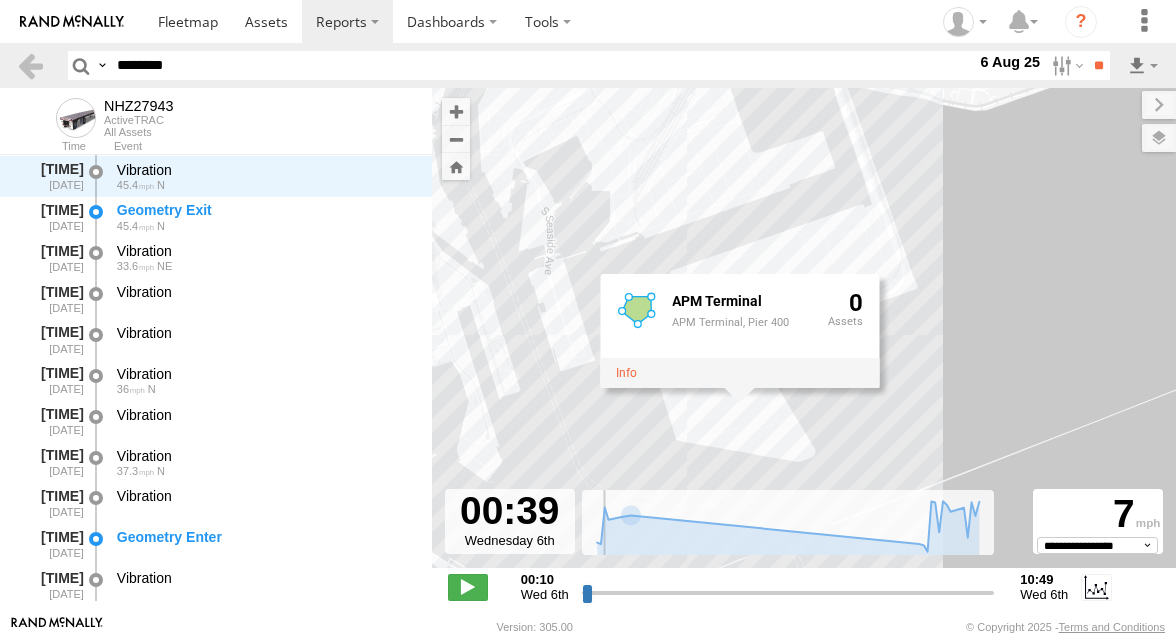 click on "NHZ27943 APM Terminal APM Terminal, Pier 400 0" at bounding box center (804, 338) 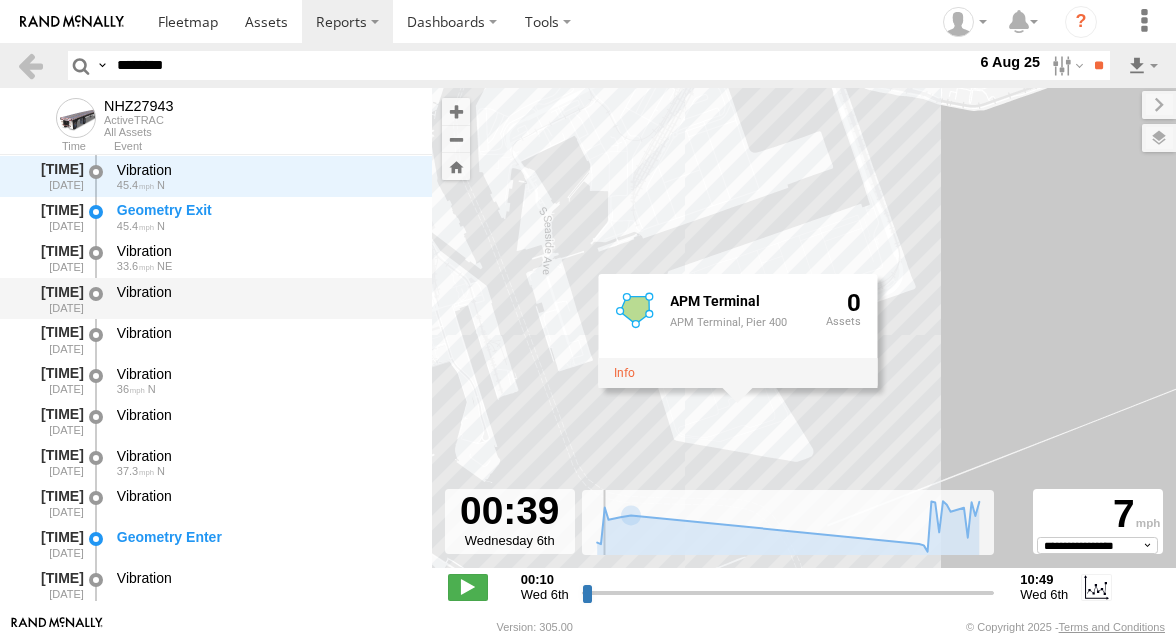 scroll, scrollTop: 0, scrollLeft: 0, axis: both 